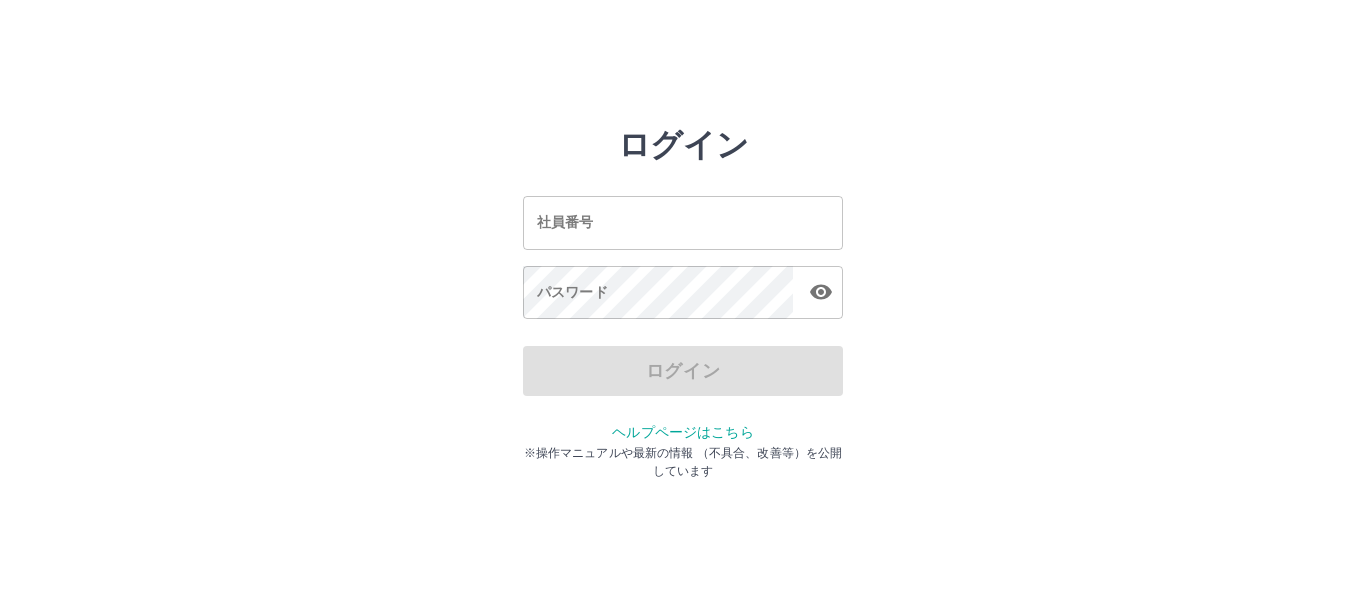 scroll, scrollTop: 0, scrollLeft: 0, axis: both 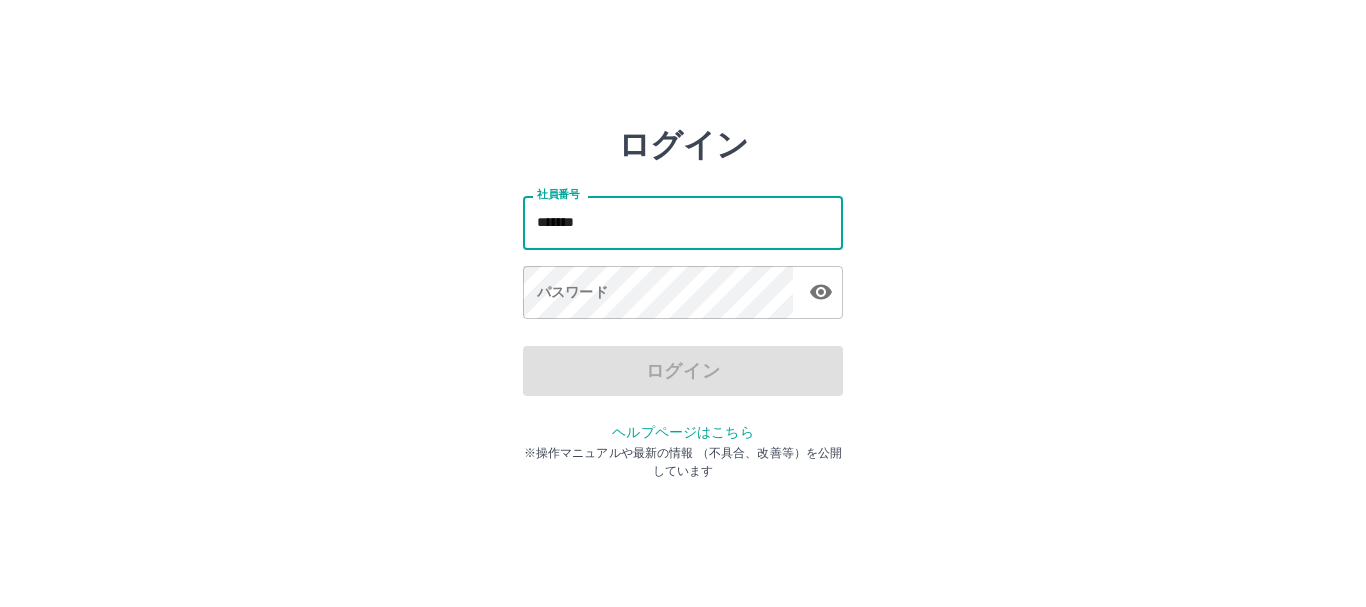 type on "*******" 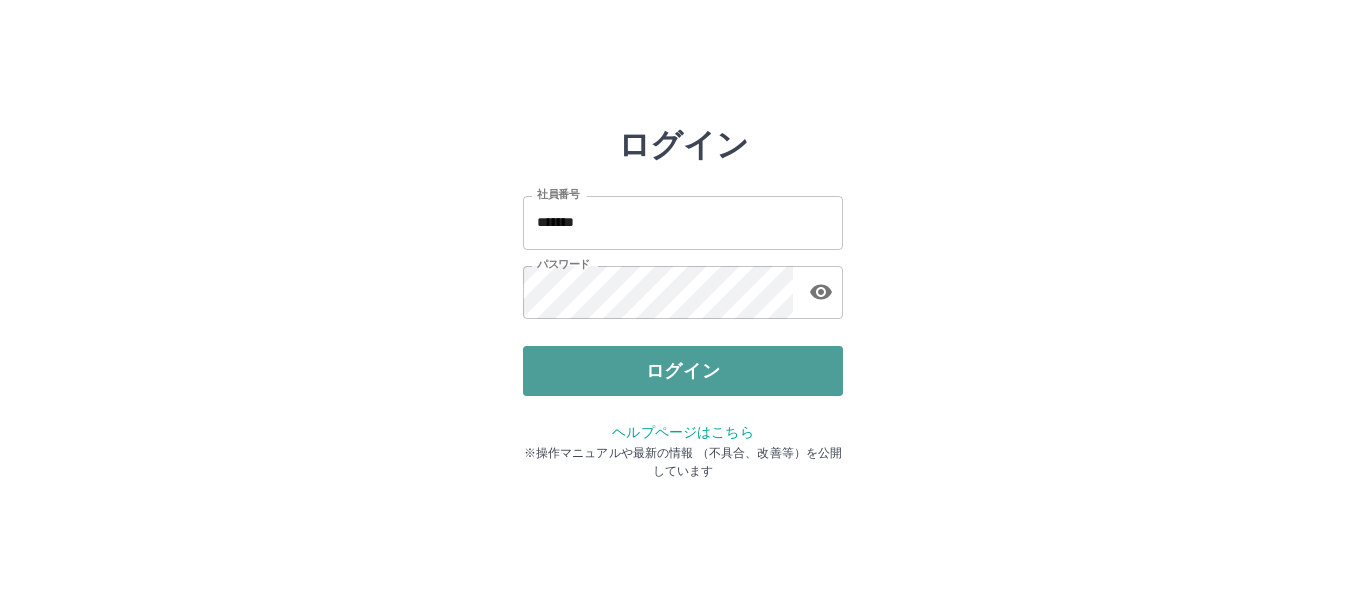 click on "ログイン" at bounding box center (683, 371) 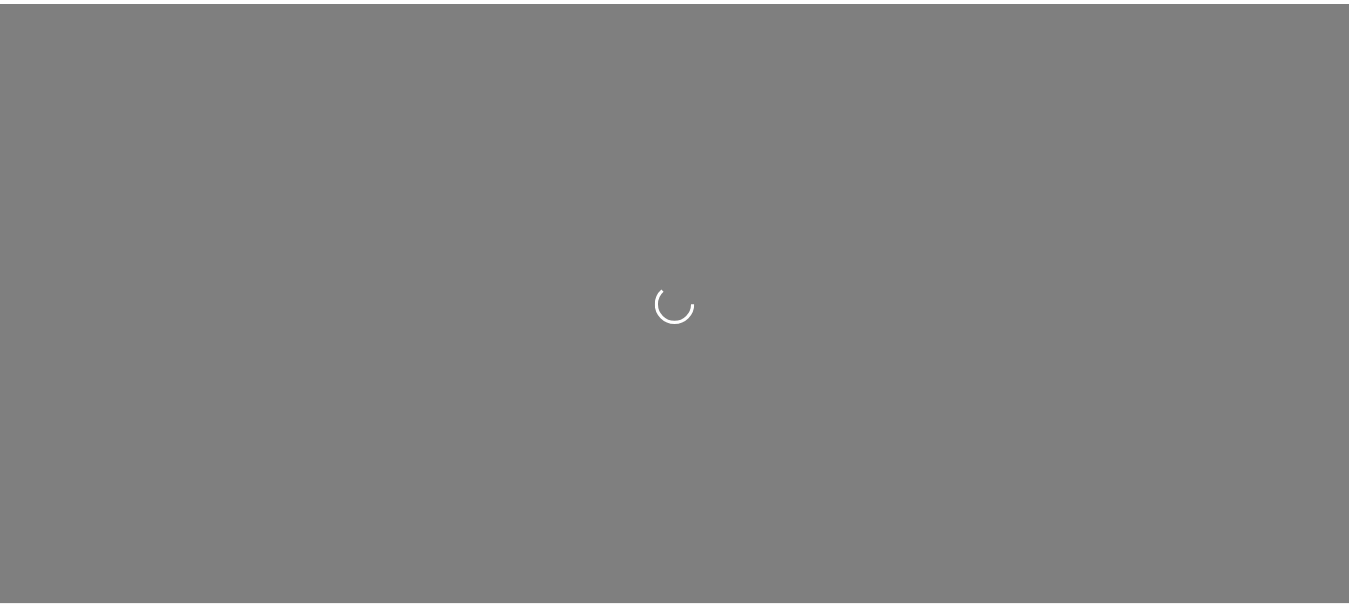 scroll, scrollTop: 0, scrollLeft: 0, axis: both 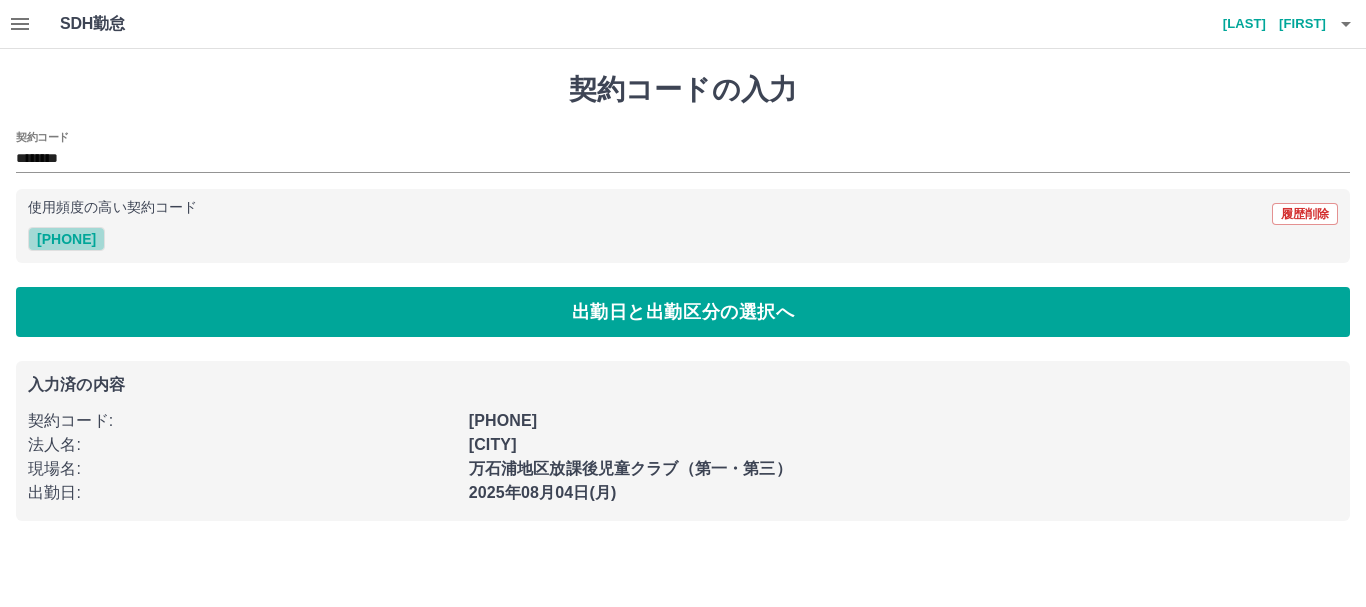 click on "43303004" at bounding box center [66, 239] 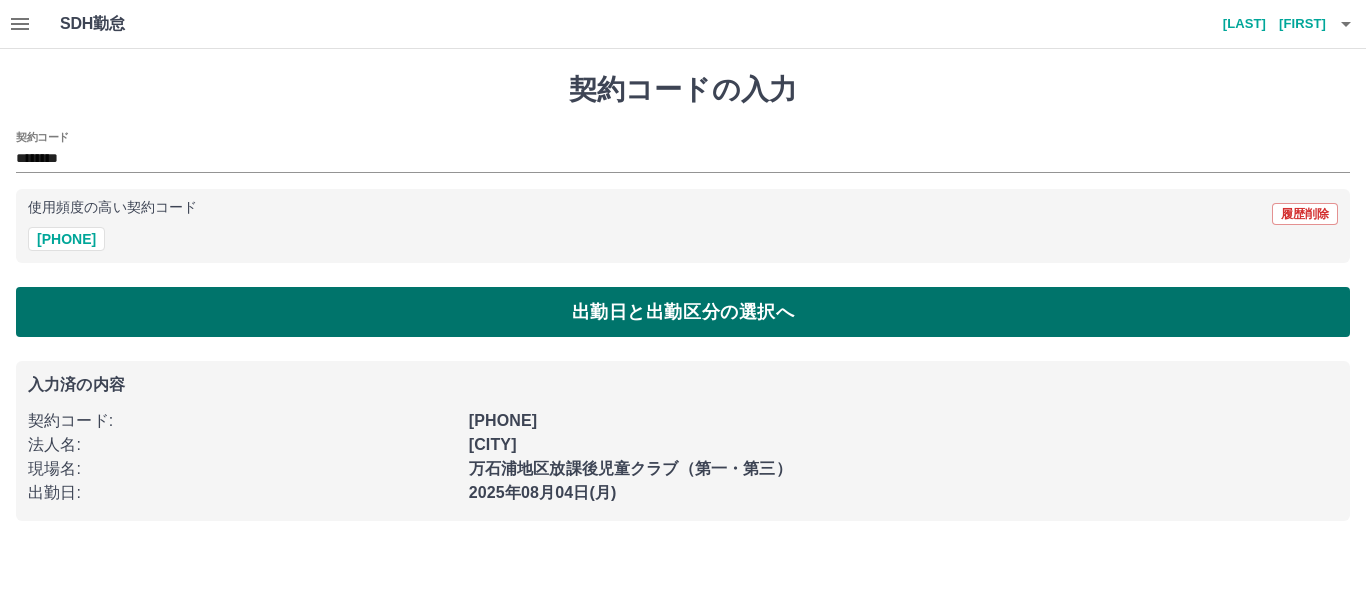click on "出勤日と出勤区分の選択へ" at bounding box center (683, 312) 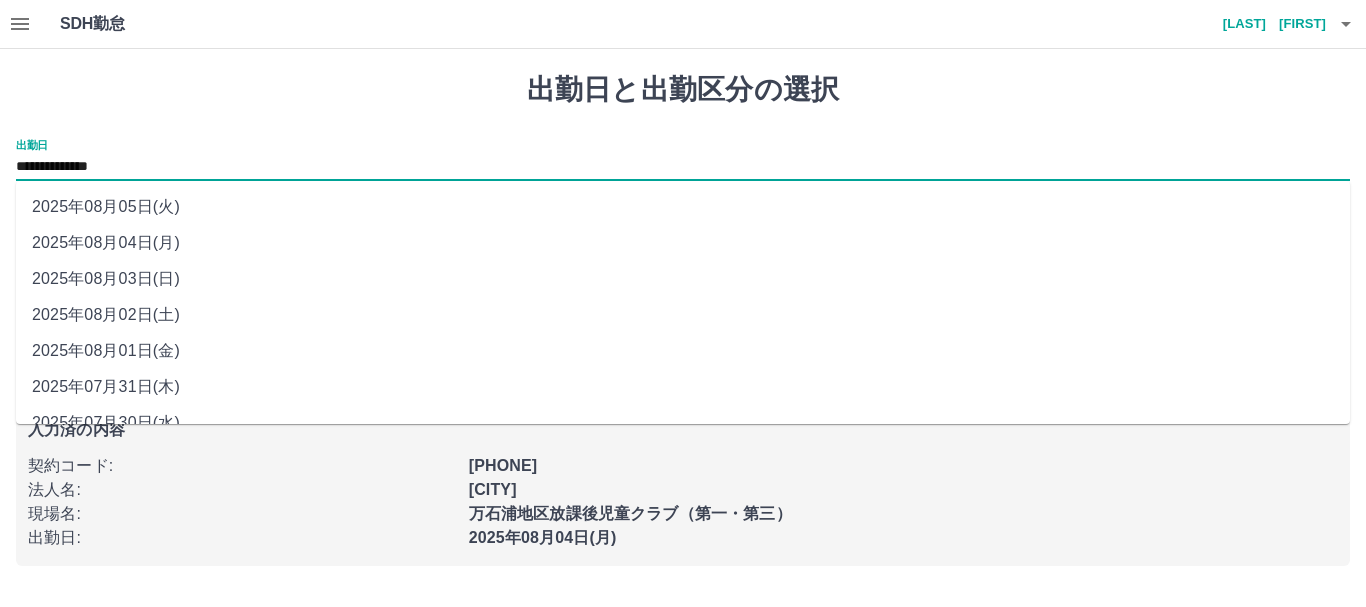 click on "**********" at bounding box center [683, 167] 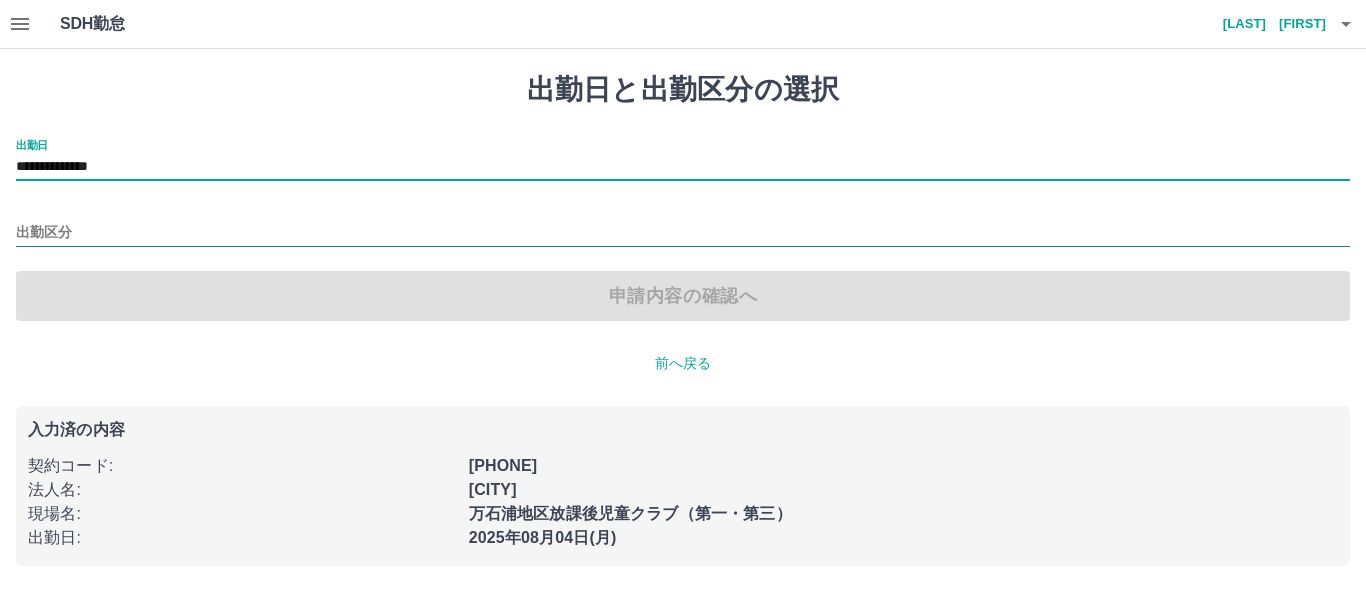 click on "出勤区分" at bounding box center (683, 233) 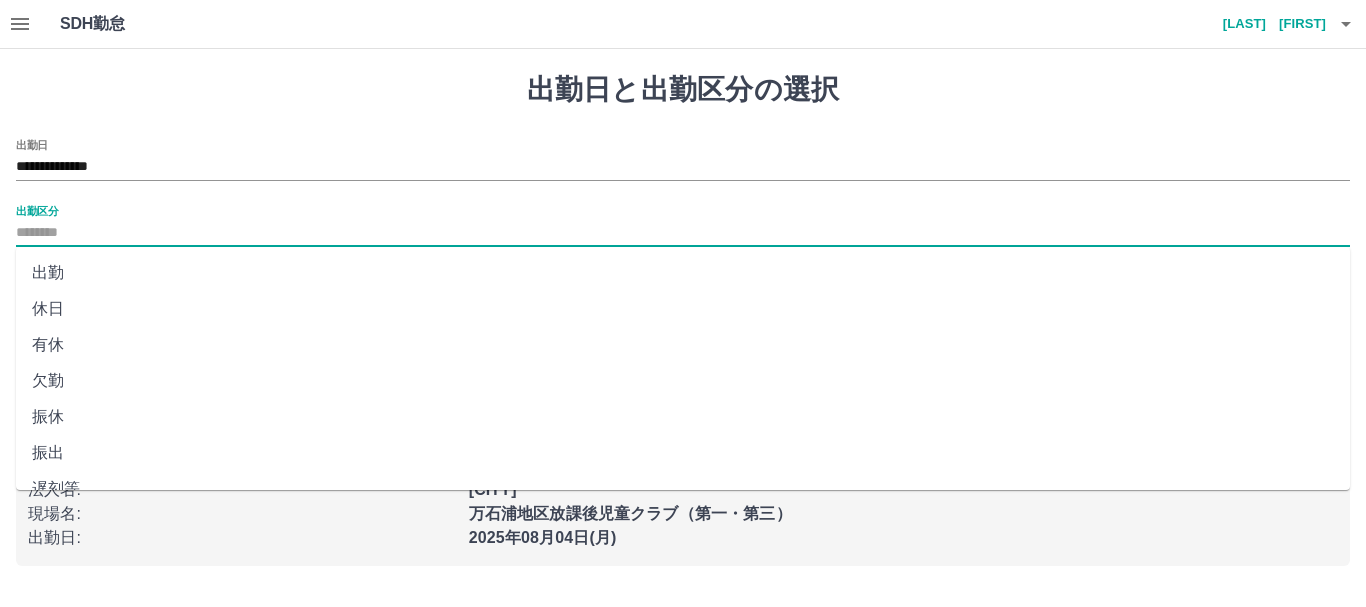 click on "出勤" at bounding box center (683, 273) 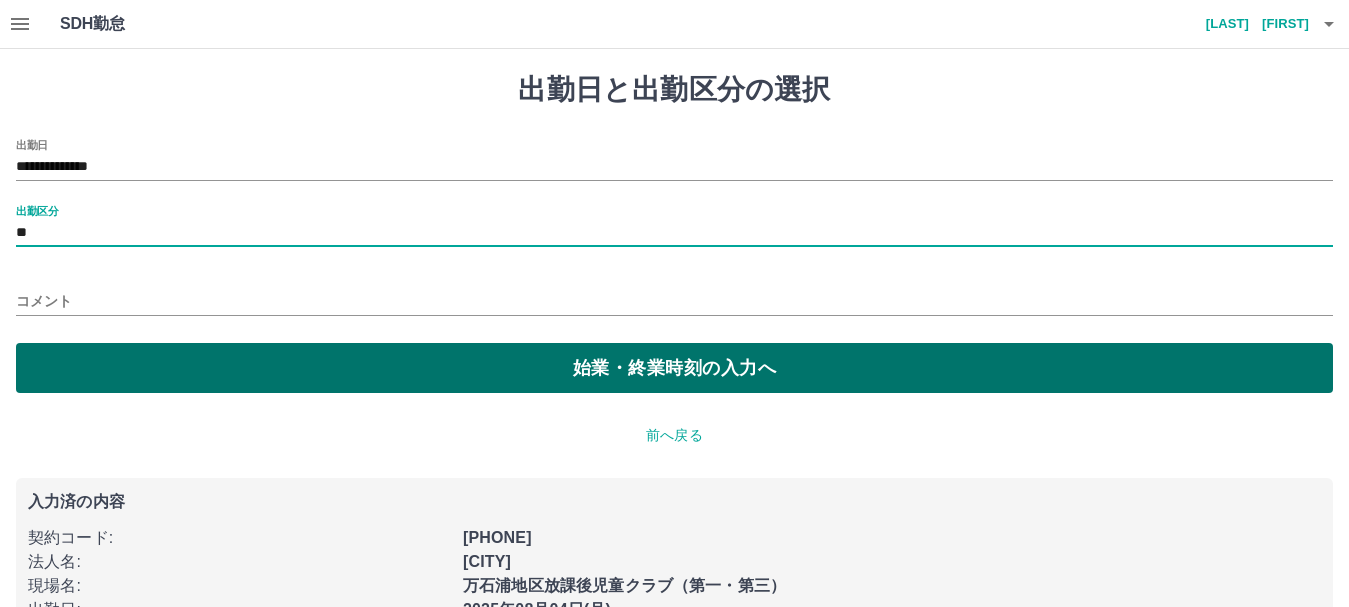 click on "始業・終業時刻の入力へ" at bounding box center (674, 368) 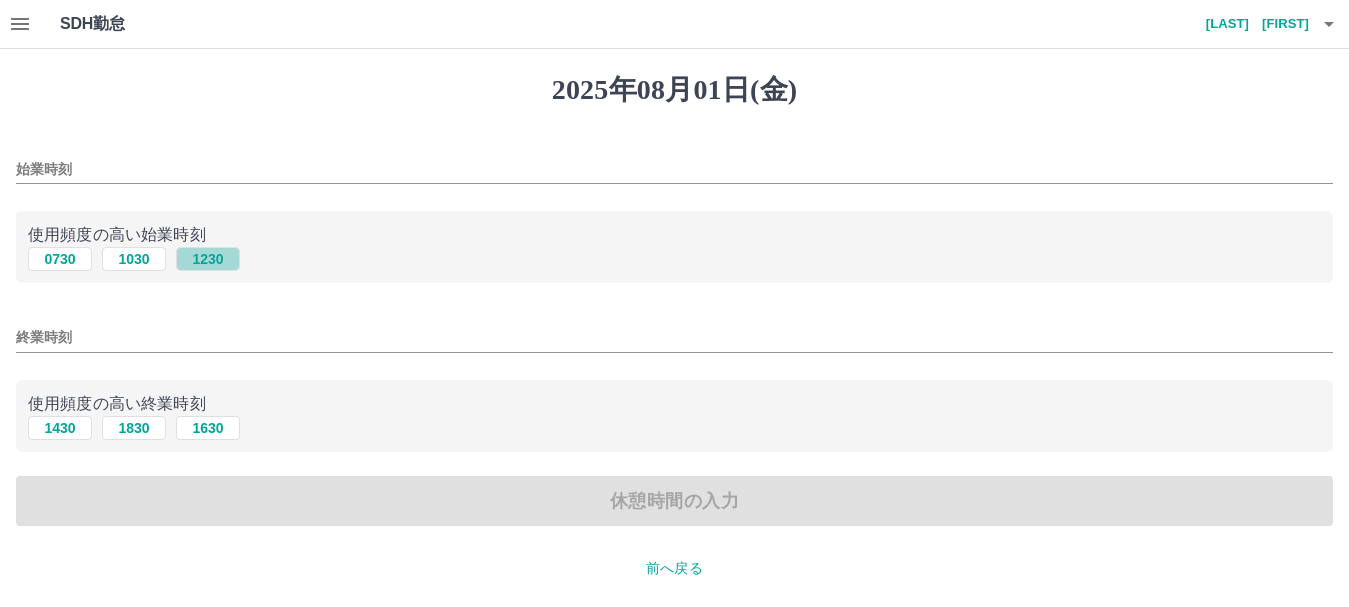 click on "1230" at bounding box center [208, 259] 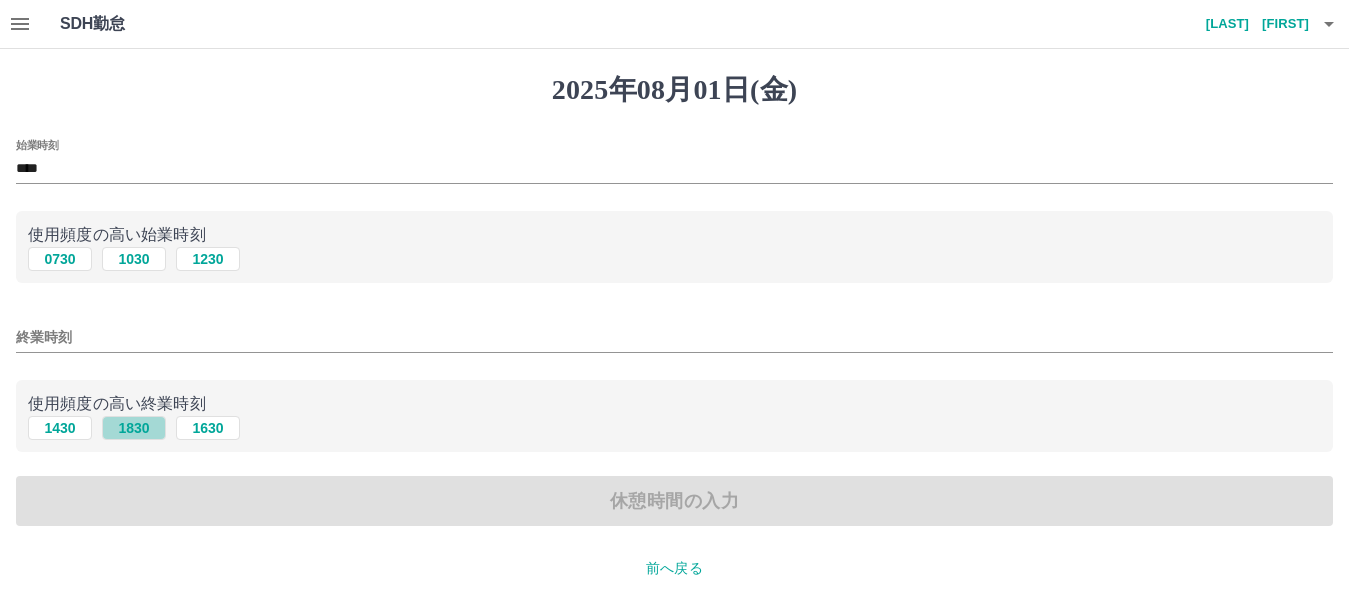 click on "1830" at bounding box center (134, 428) 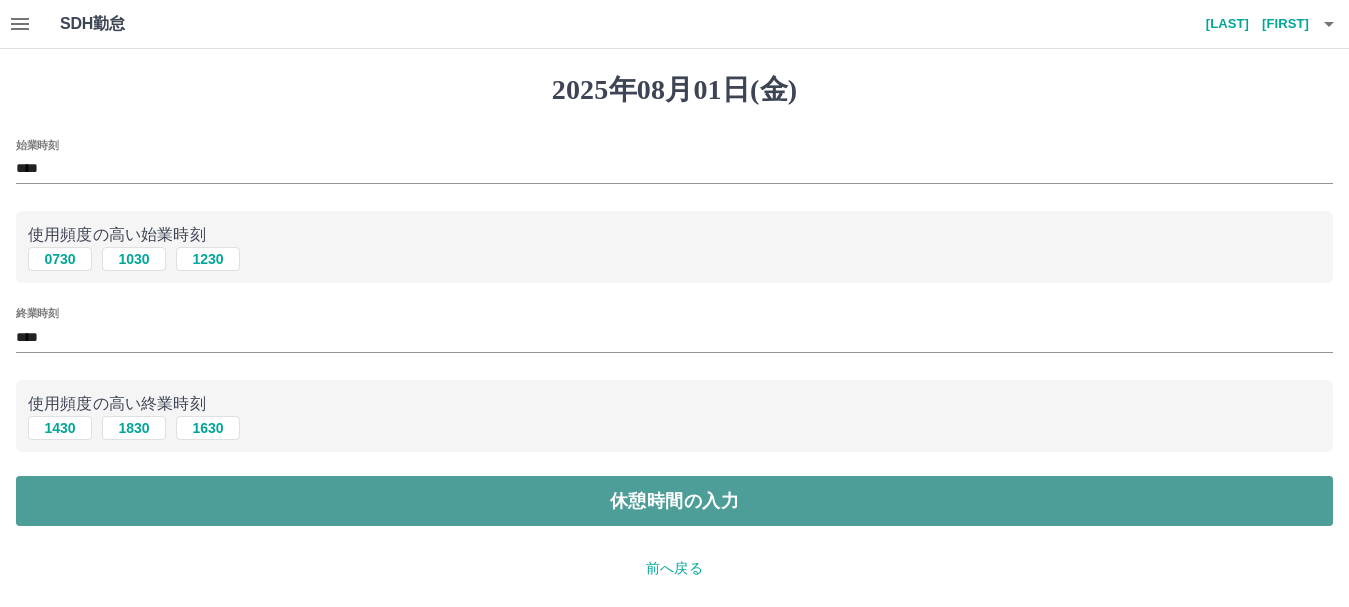 click on "休憩時間の入力" at bounding box center [674, 501] 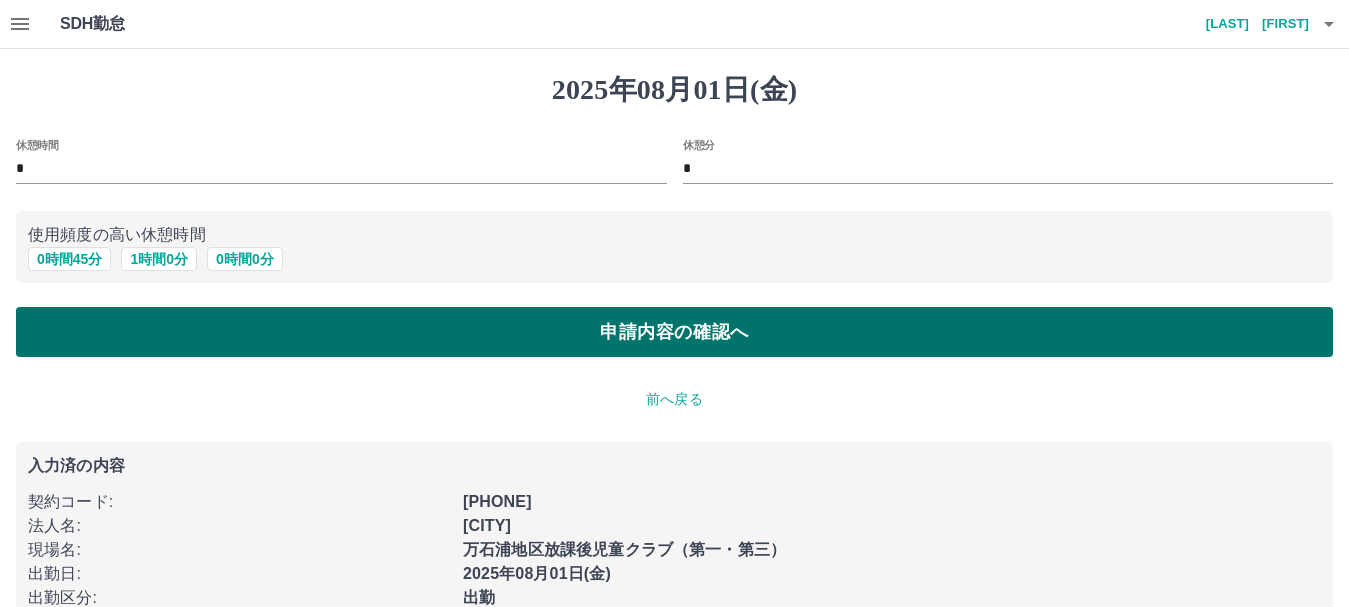 click on "申請内容の確認へ" at bounding box center [674, 332] 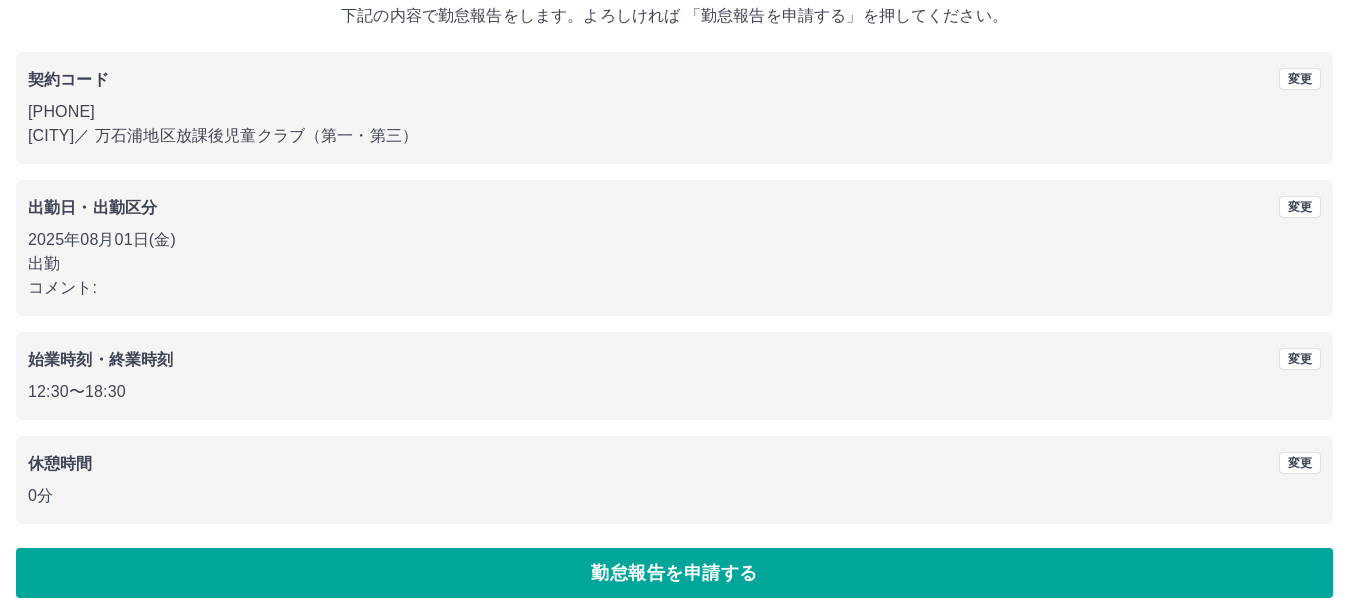 scroll, scrollTop: 142, scrollLeft: 0, axis: vertical 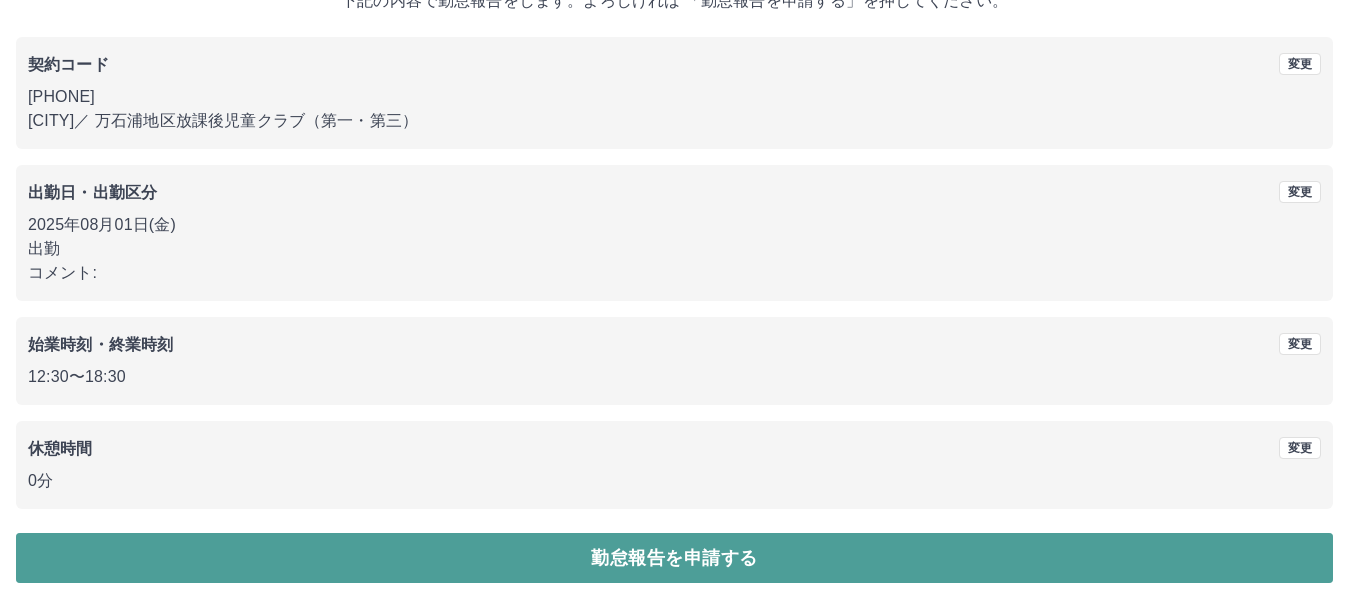 click on "勤怠報告を申請する" at bounding box center [674, 558] 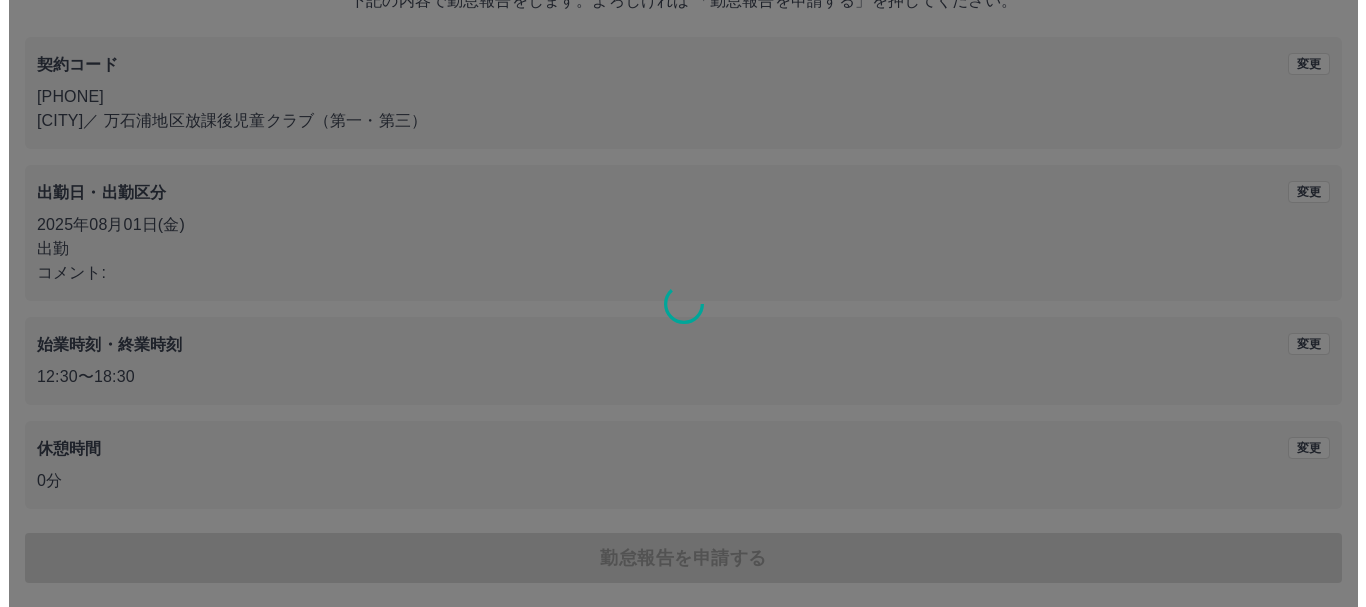 scroll, scrollTop: 0, scrollLeft: 0, axis: both 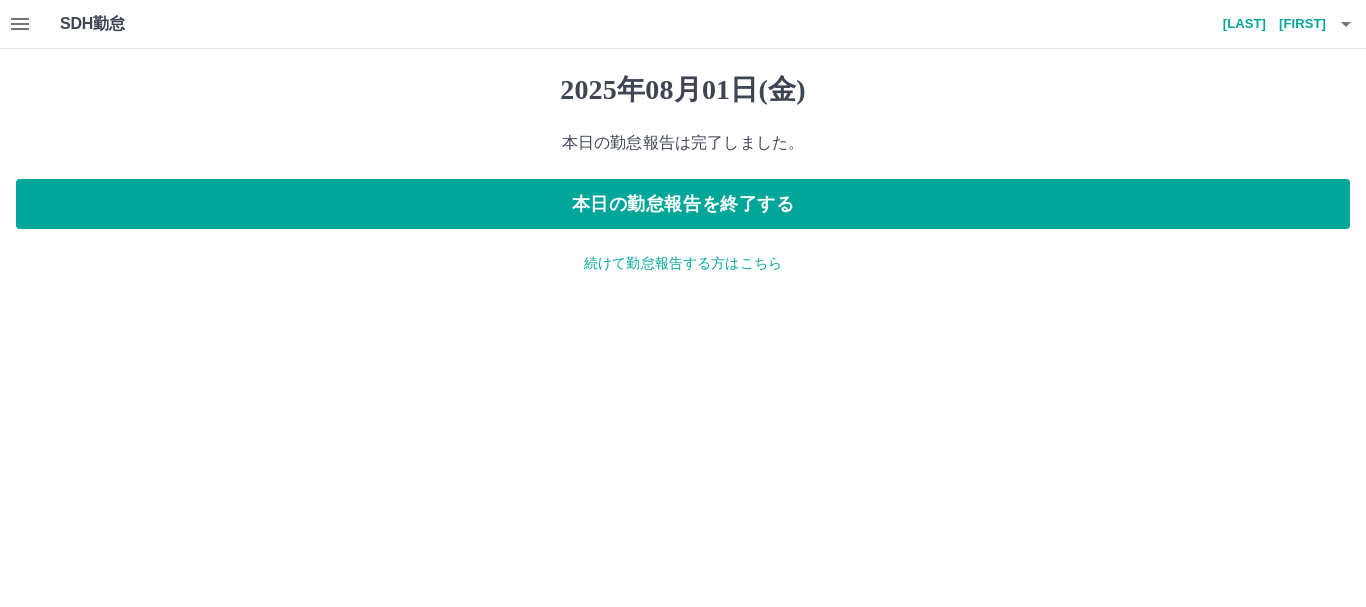 click on "続けて勤怠報告する方はこちら" at bounding box center [683, 263] 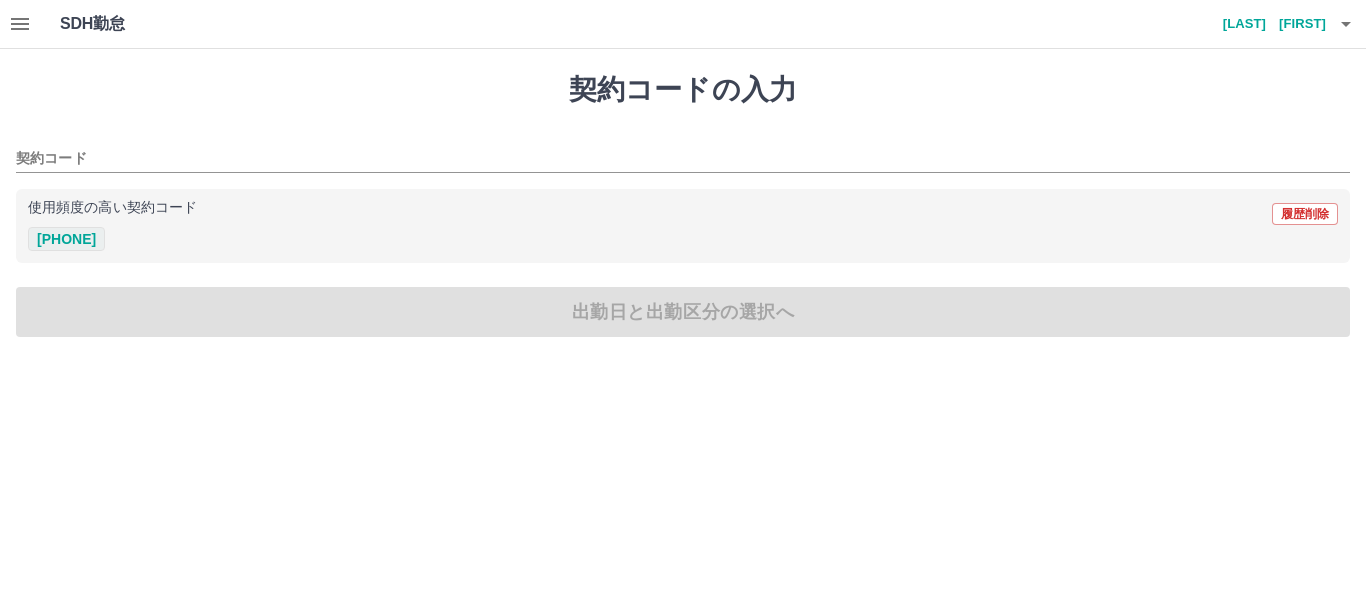 click on "43303004" at bounding box center [66, 239] 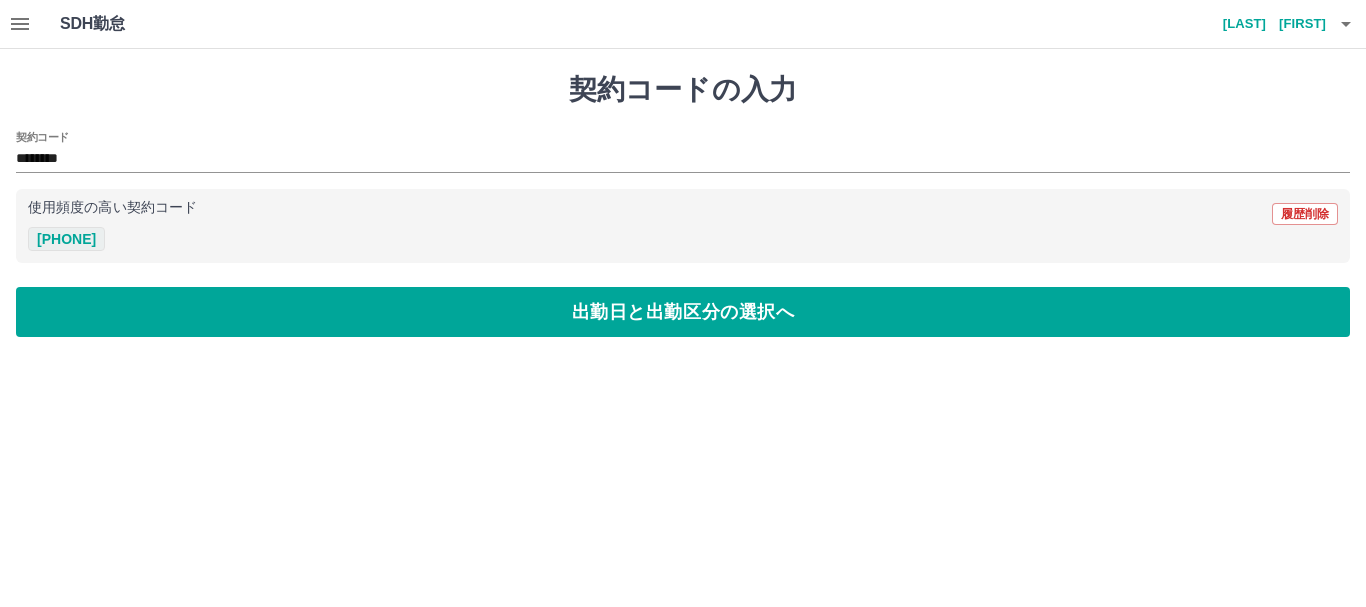 type on "********" 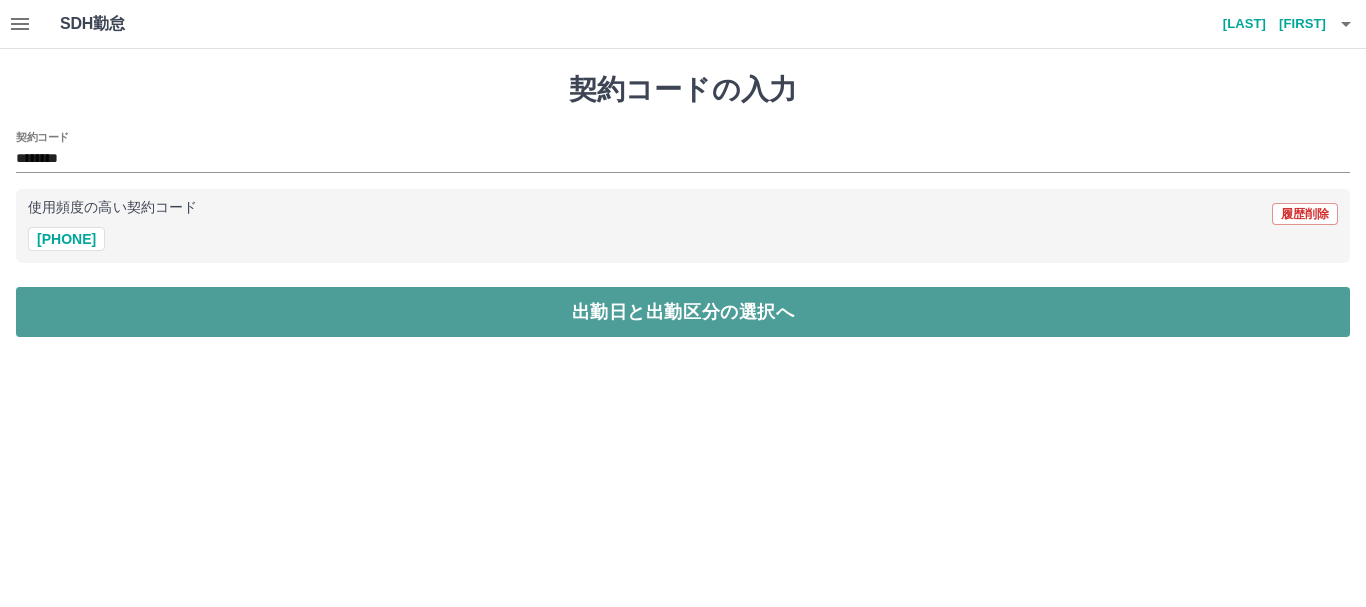 click on "出勤日と出勤区分の選択へ" at bounding box center [683, 312] 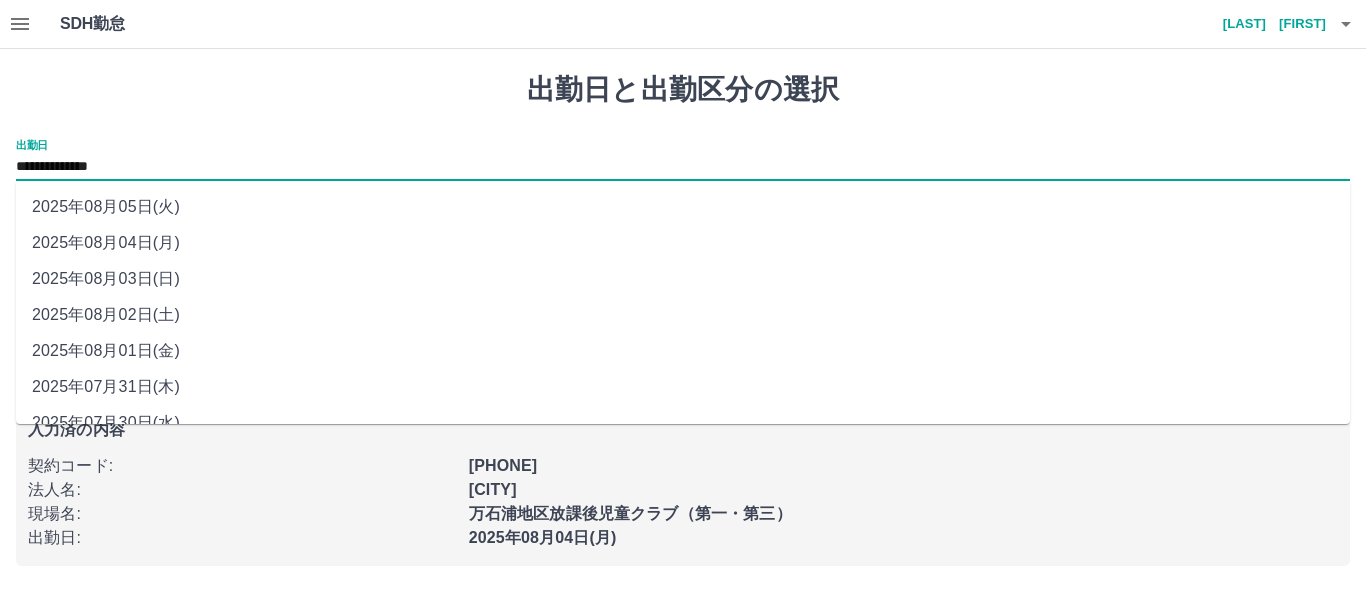 click on "**********" at bounding box center [683, 167] 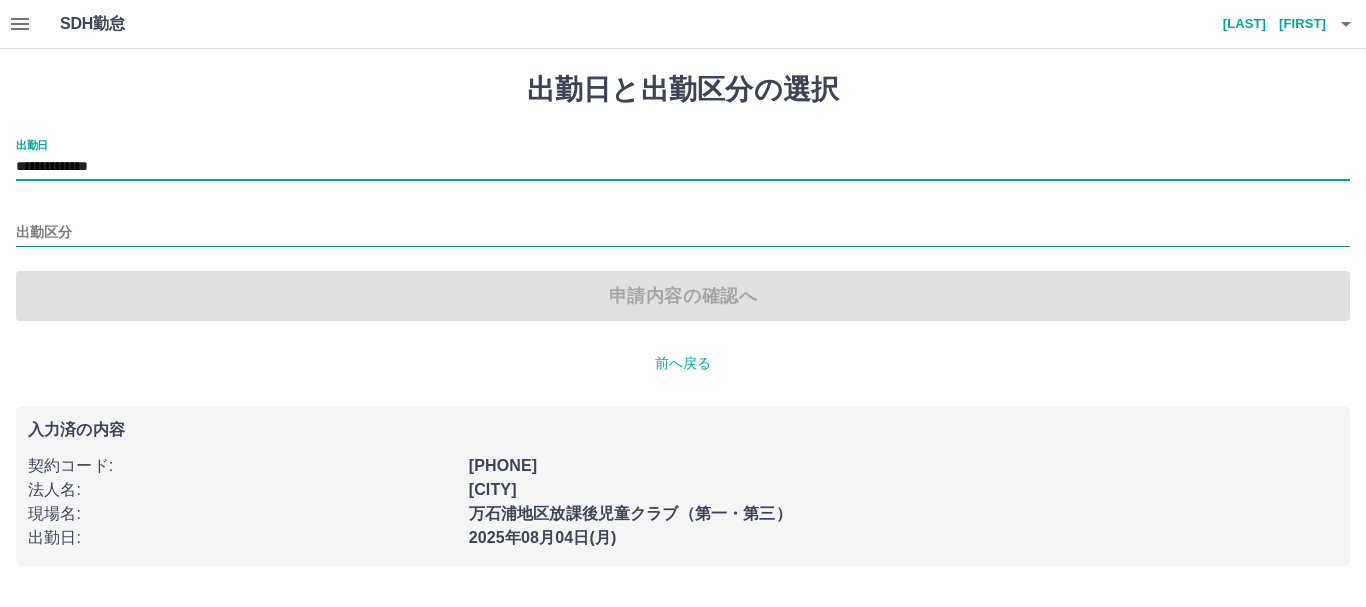 click on "出勤区分" at bounding box center (683, 233) 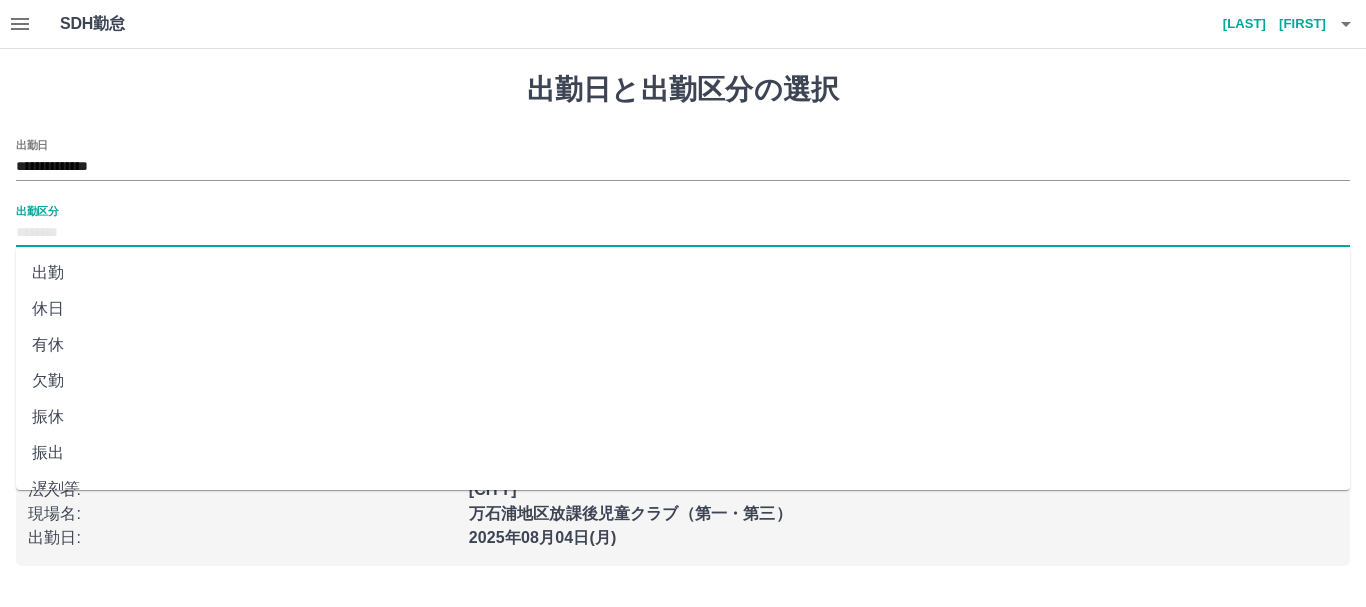 click on "休日" at bounding box center [683, 309] 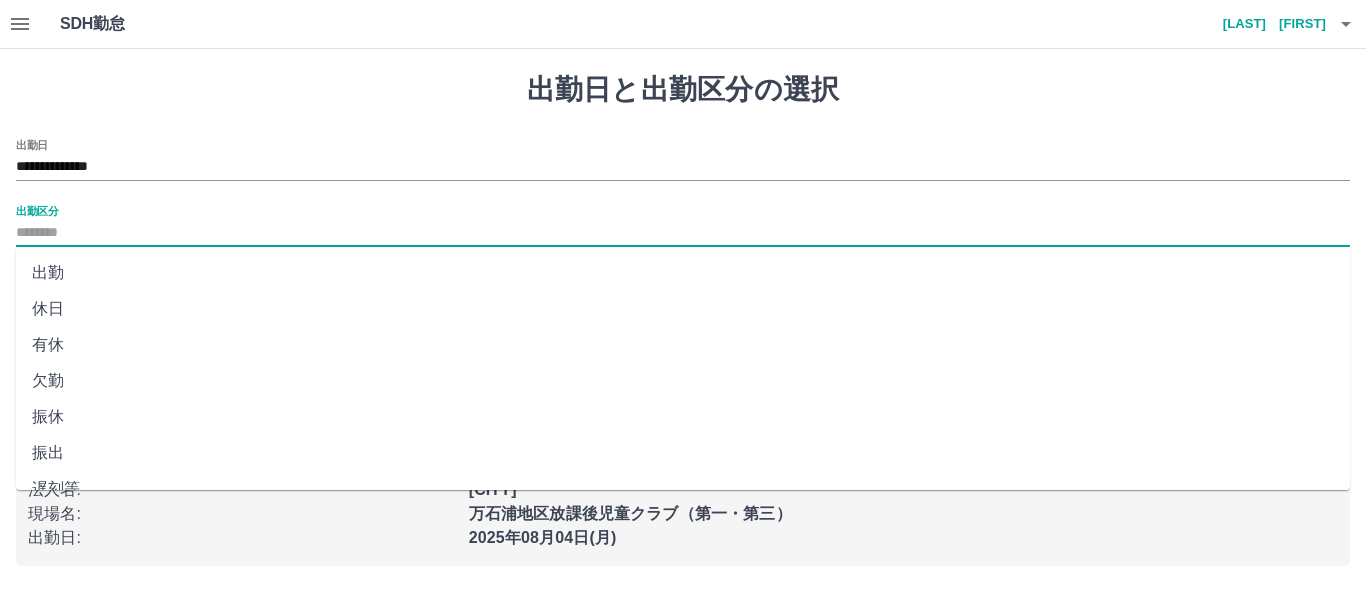 type on "**" 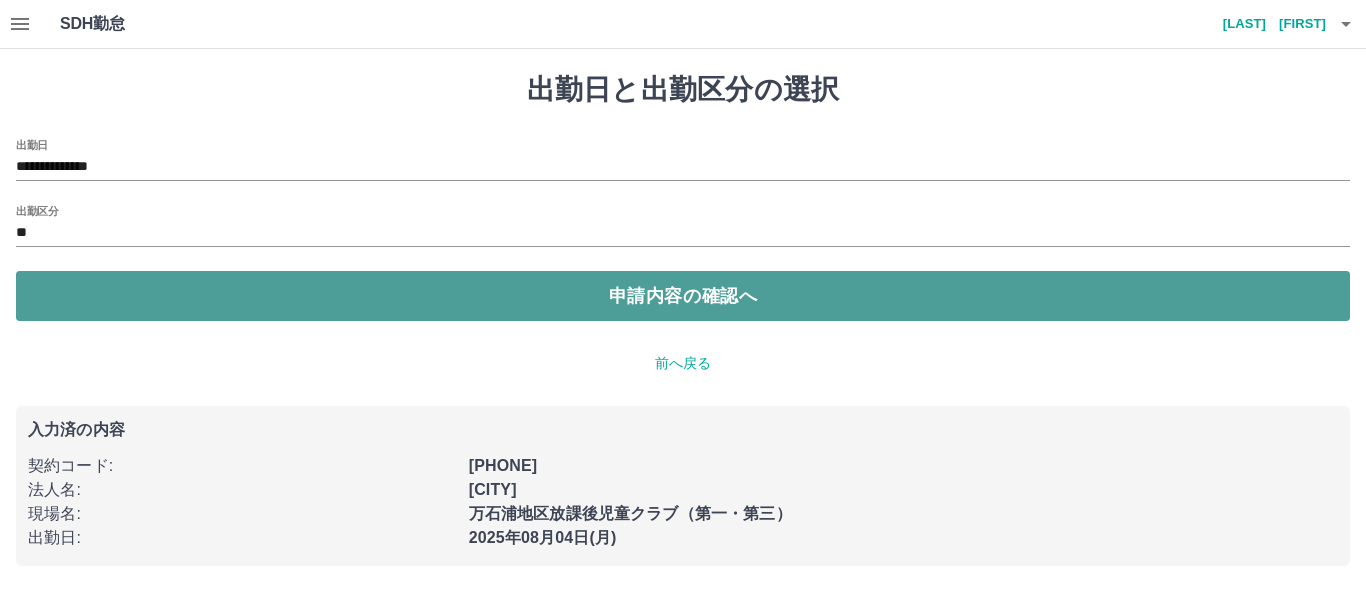click on "申請内容の確認へ" at bounding box center [683, 296] 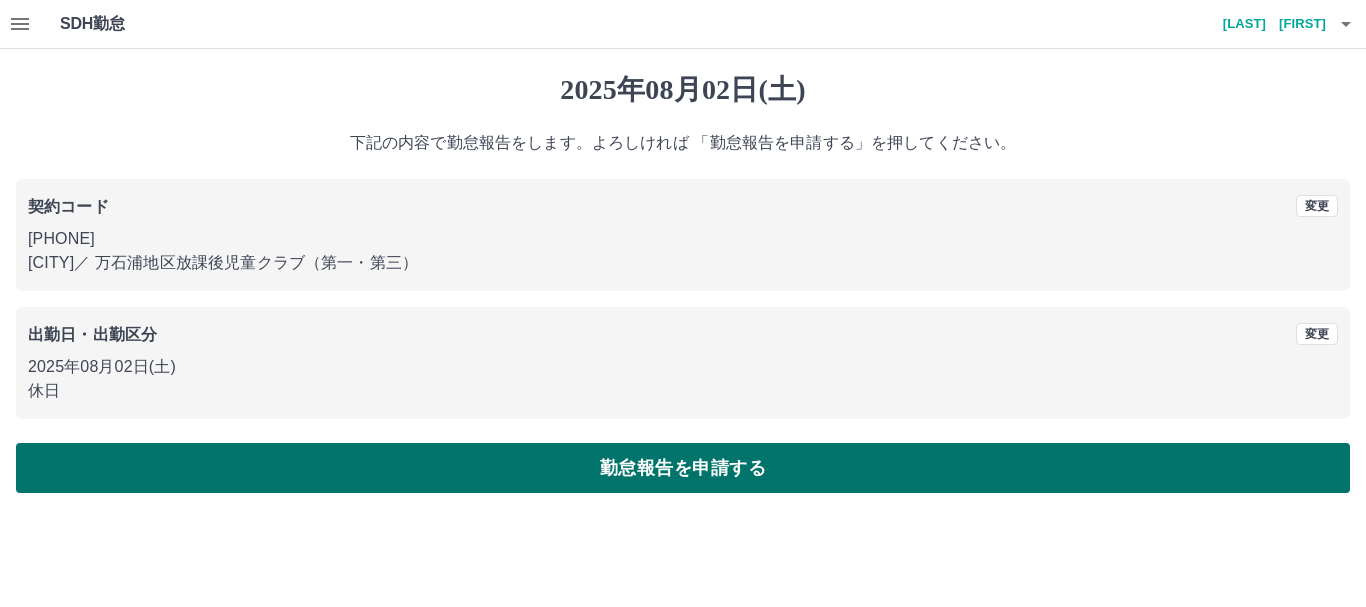 click on "勤怠報告を申請する" at bounding box center (683, 468) 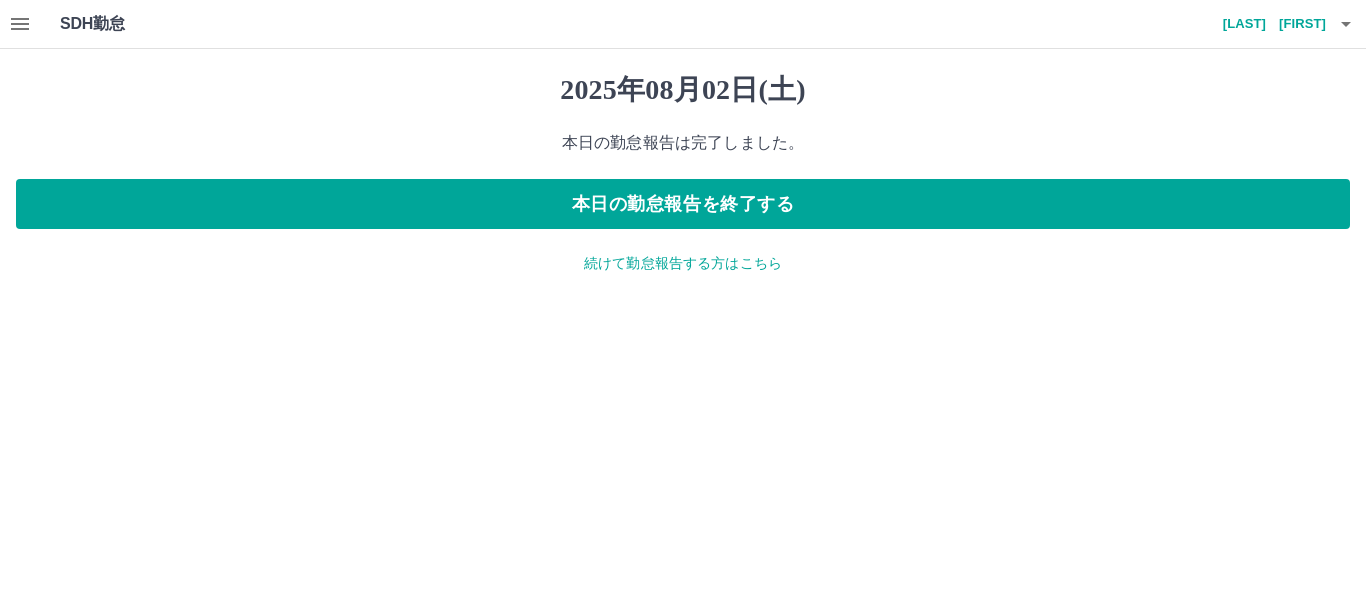 click on "続けて勤怠報告する方はこちら" at bounding box center (683, 263) 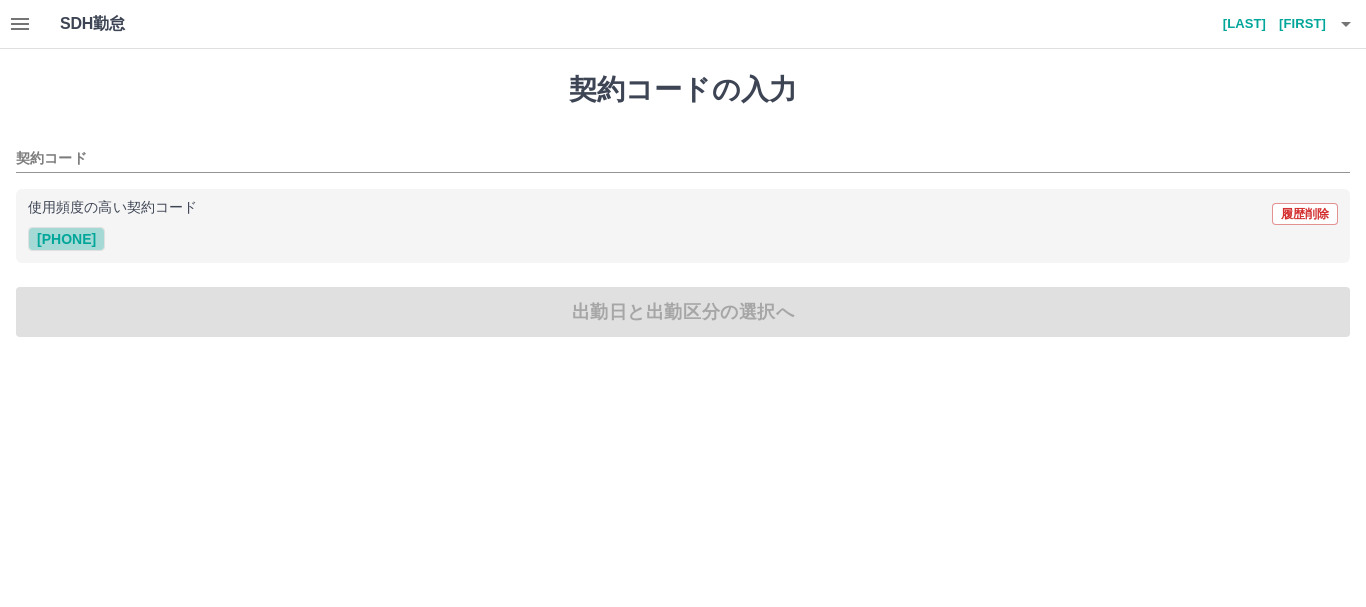 click on "43303004" at bounding box center (66, 239) 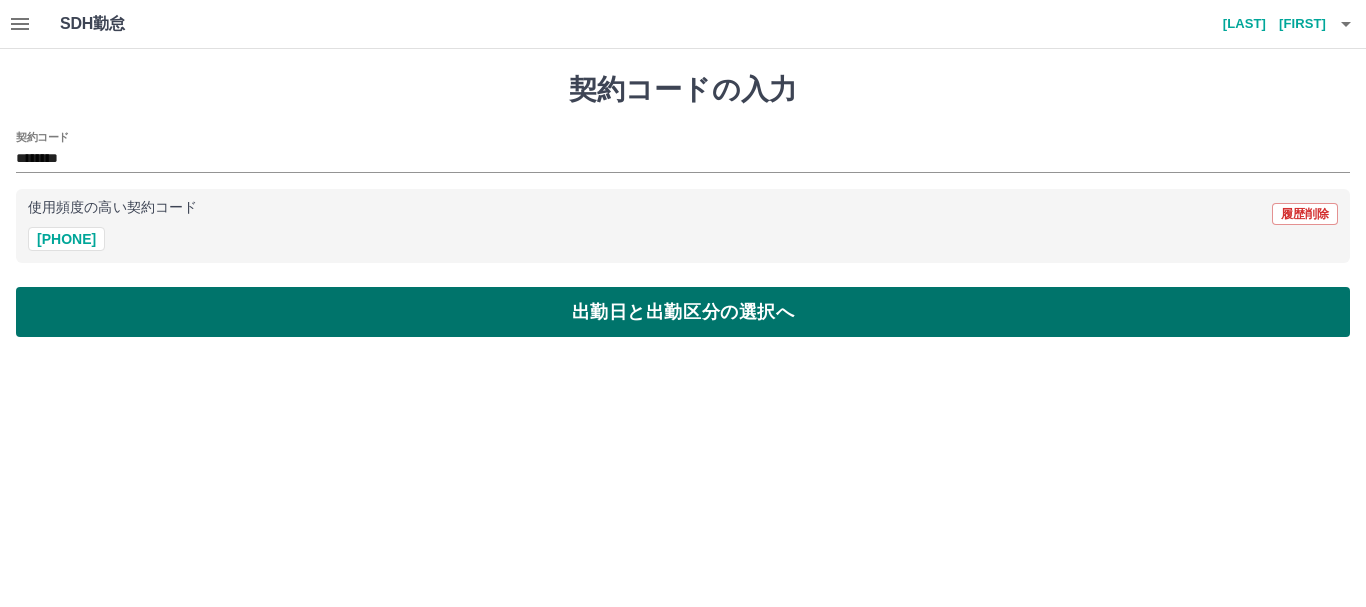 click on "出勤日と出勤区分の選択へ" at bounding box center (683, 312) 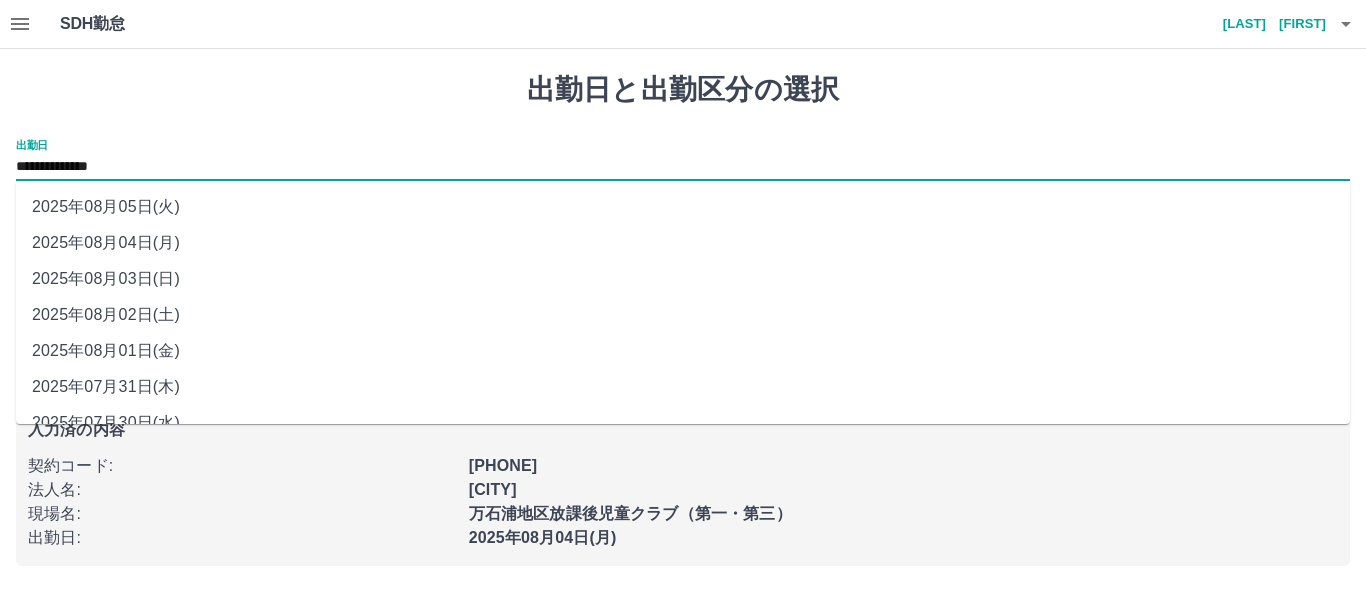 click on "**********" at bounding box center (683, 167) 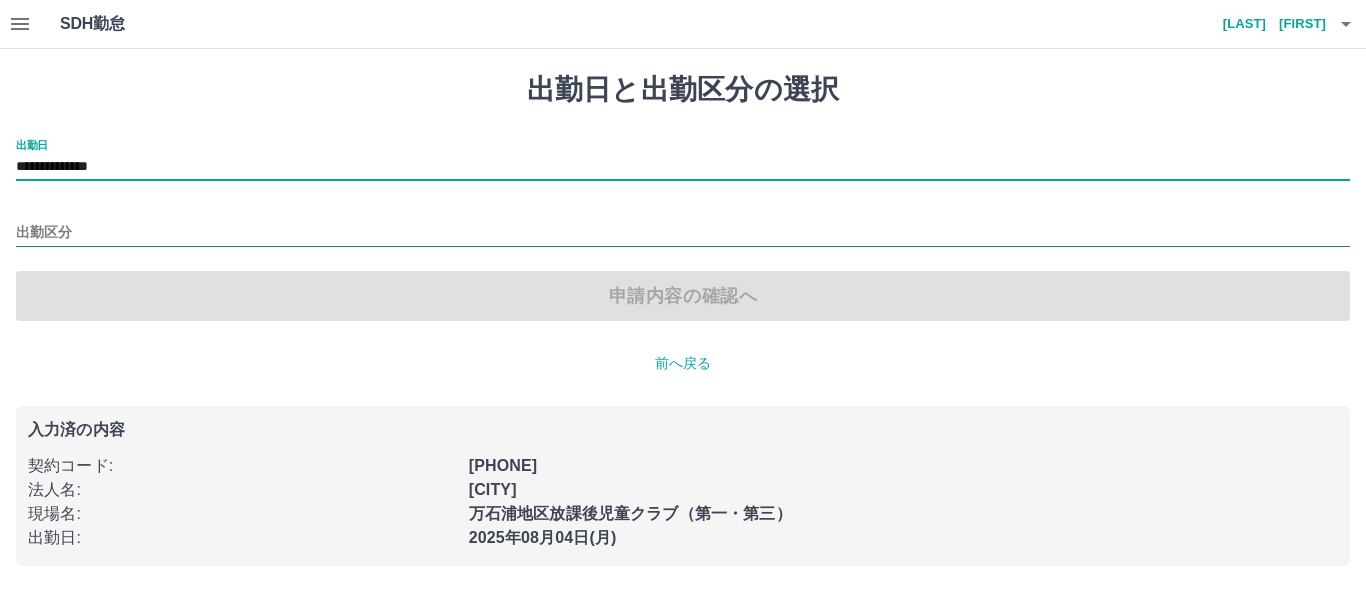 click on "出勤区分" at bounding box center (683, 233) 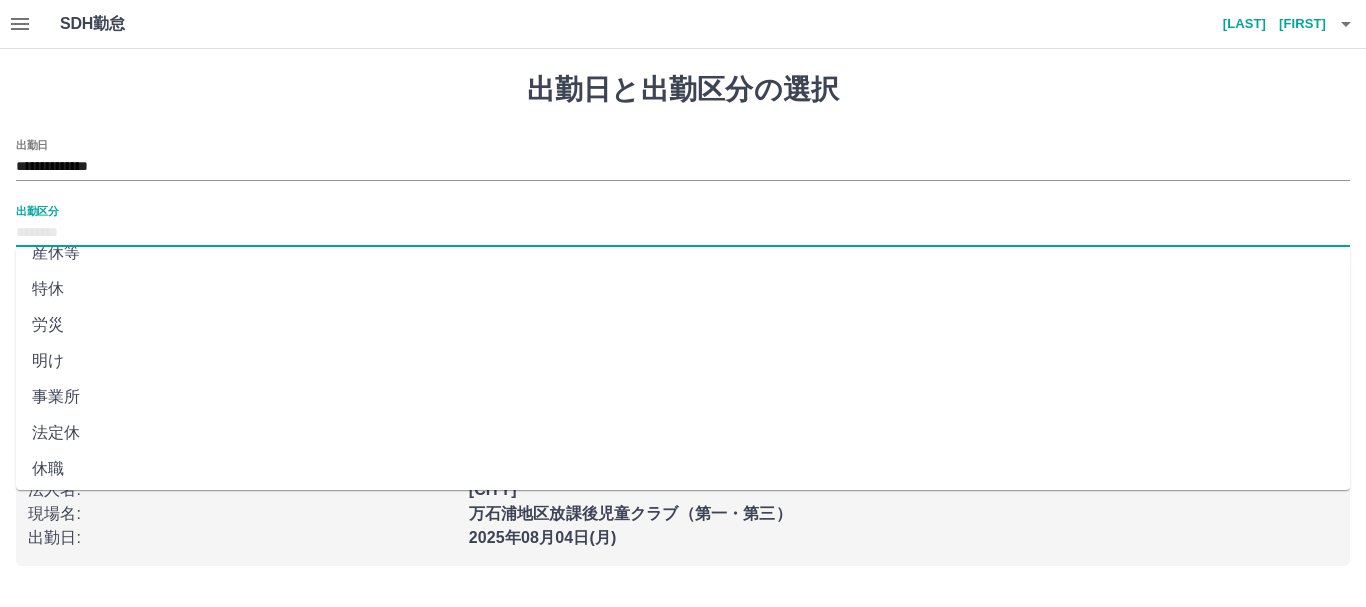 scroll, scrollTop: 421, scrollLeft: 0, axis: vertical 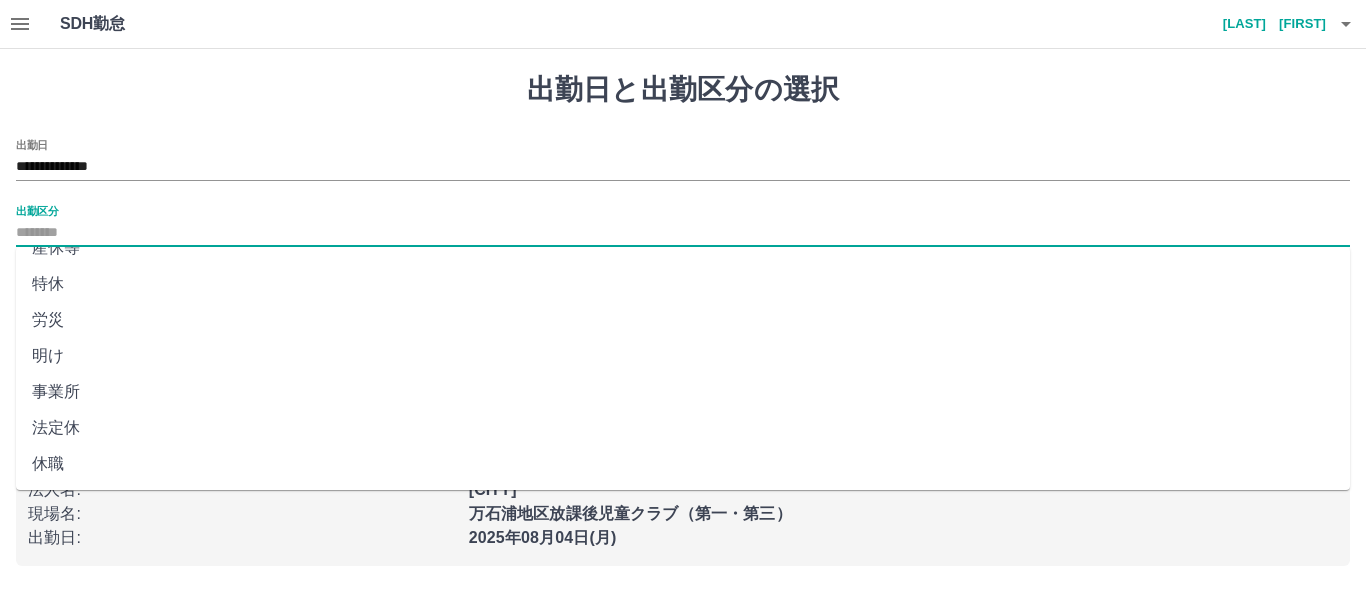 click on "法定休" at bounding box center [683, 428] 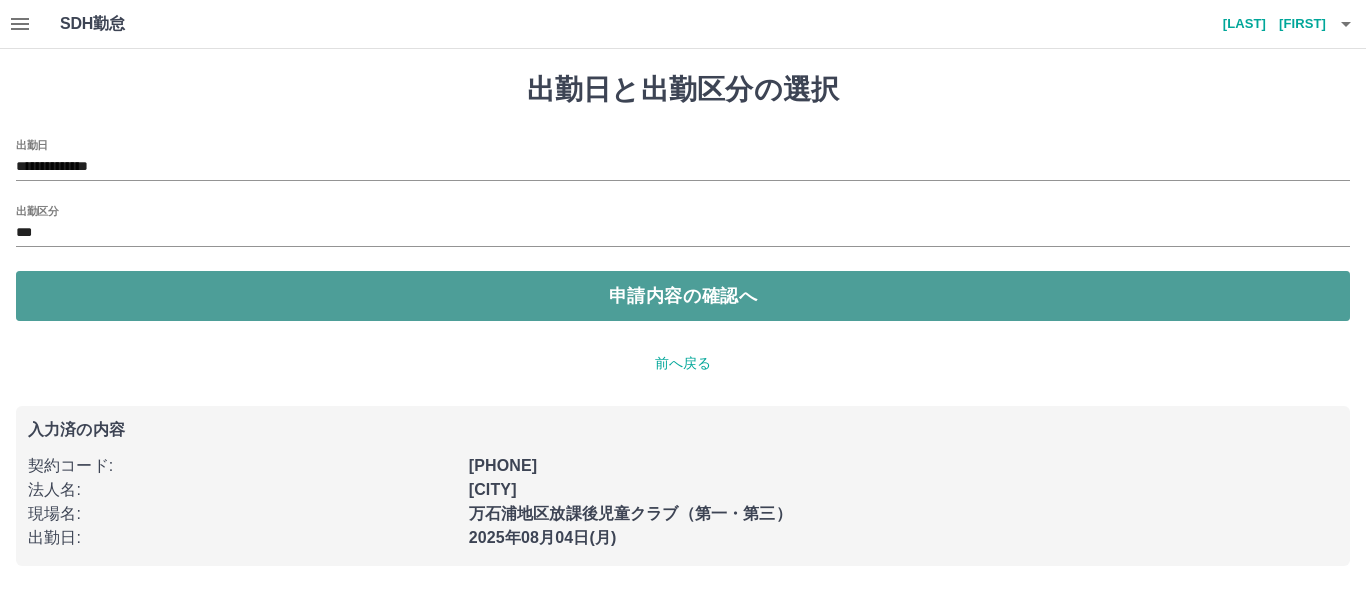 click on "申請内容の確認へ" at bounding box center [683, 296] 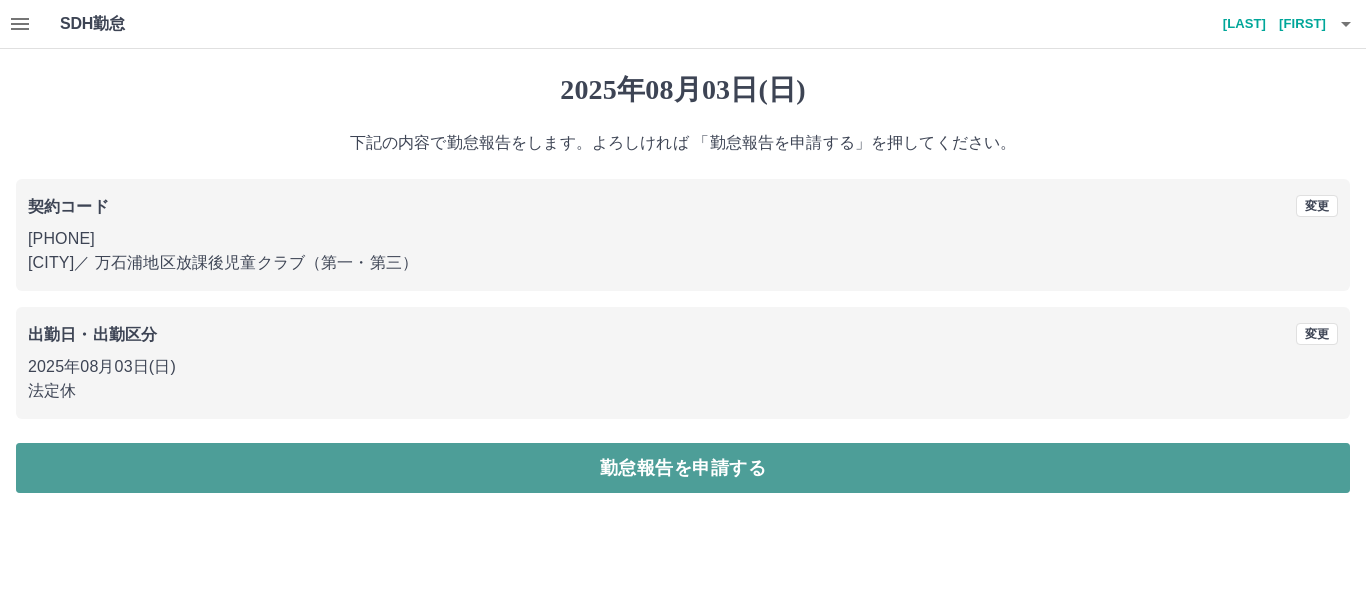 click on "勤怠報告を申請する" at bounding box center (683, 468) 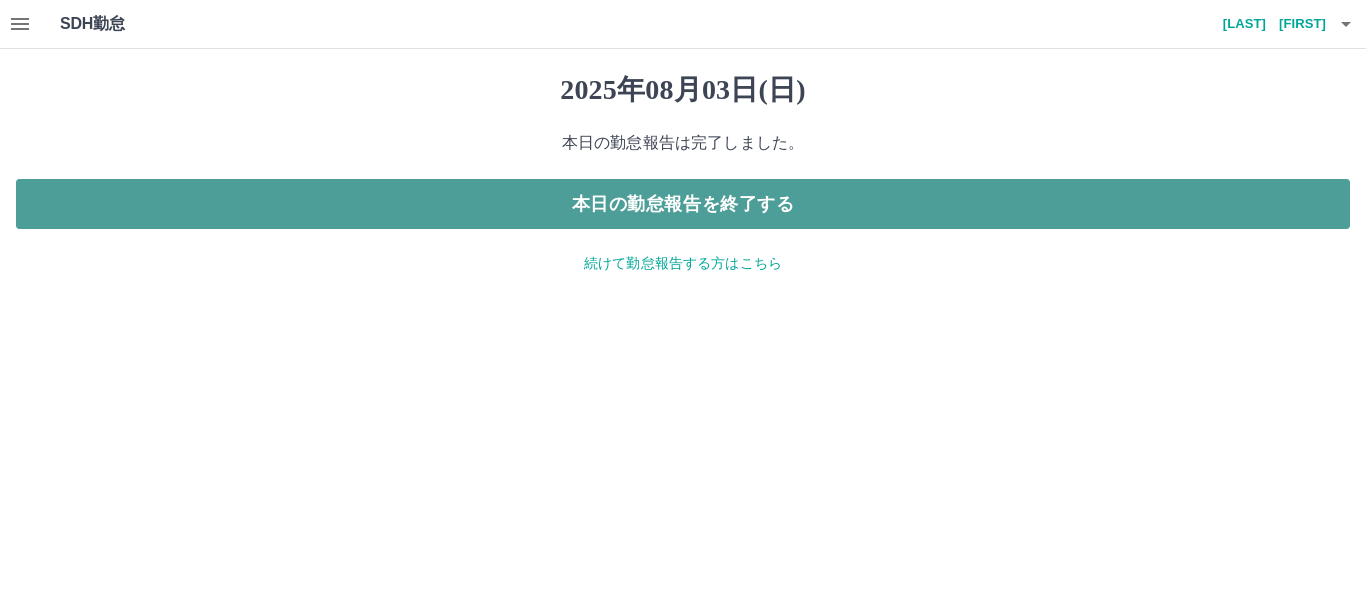 click on "本日の勤怠報告を終了する" at bounding box center [683, 204] 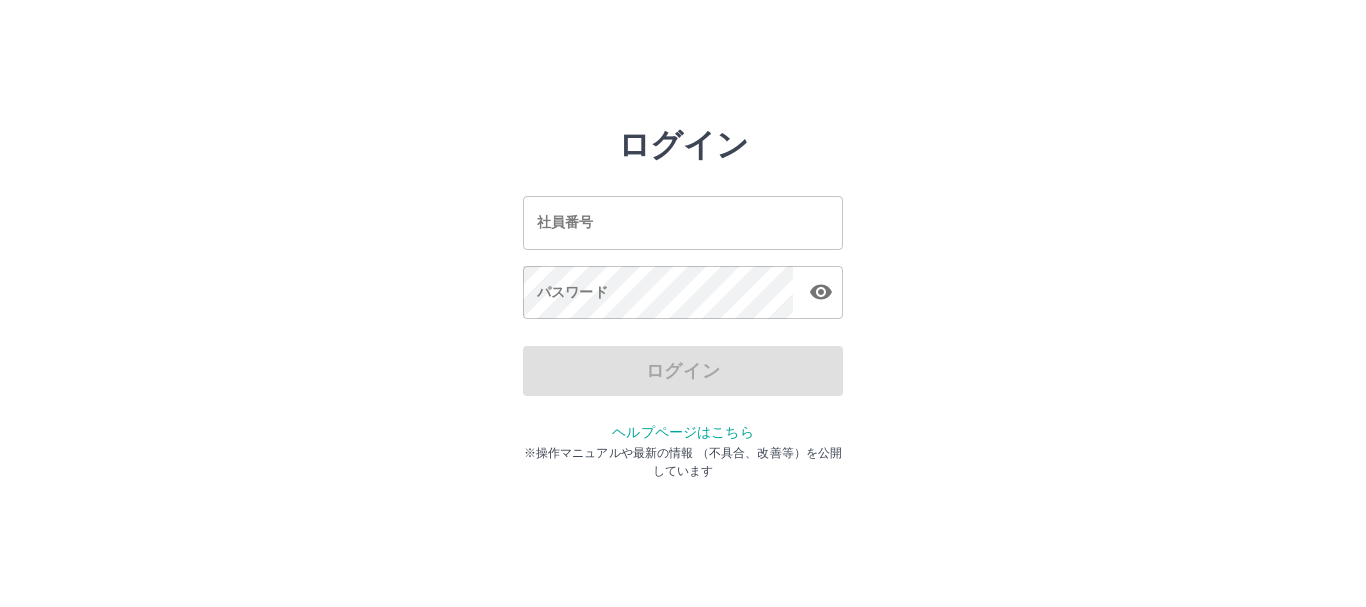 scroll, scrollTop: 0, scrollLeft: 0, axis: both 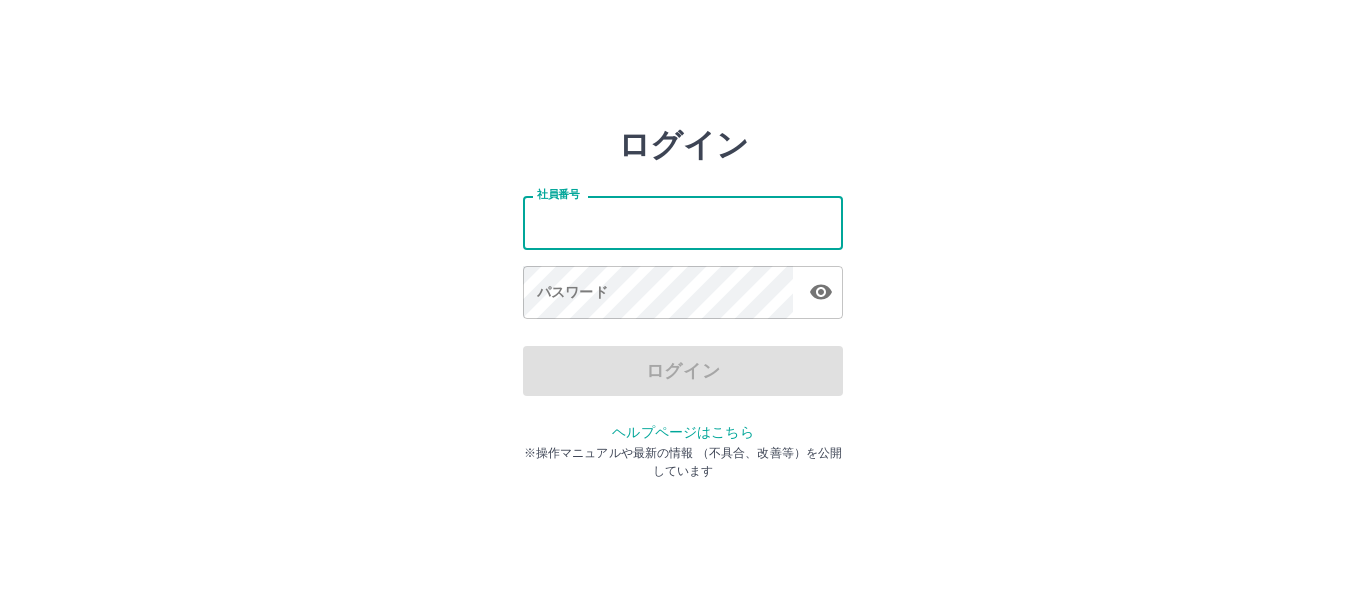 click on "社員番号" at bounding box center (683, 222) 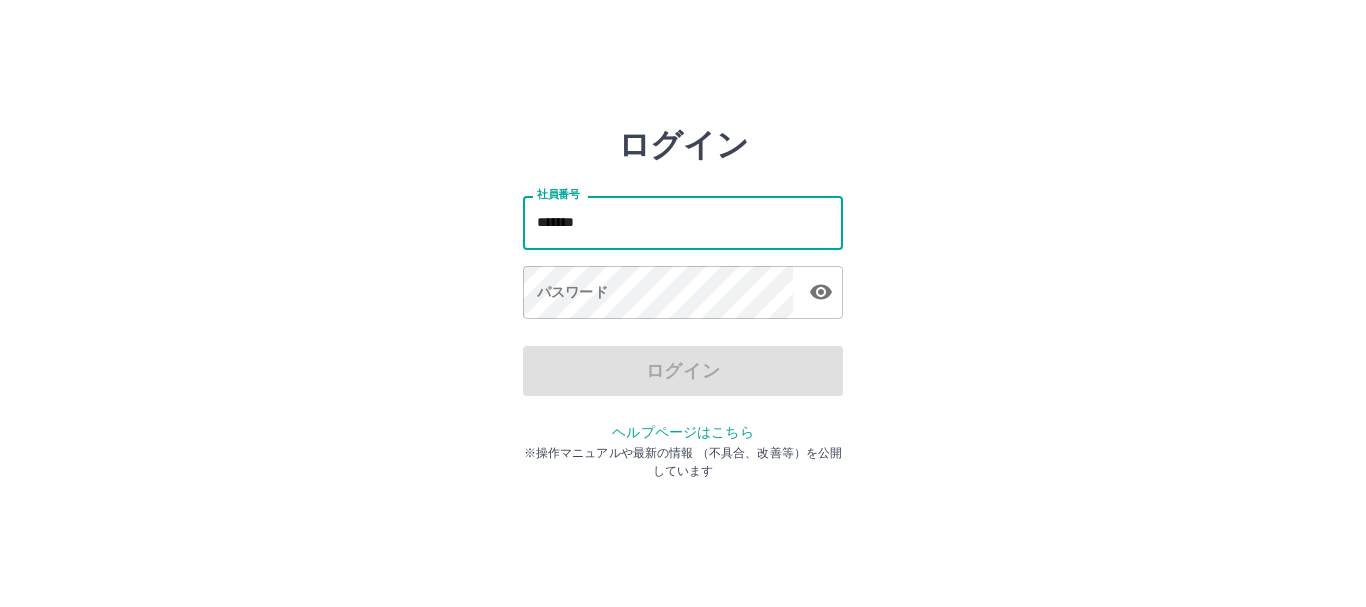 type on "*******" 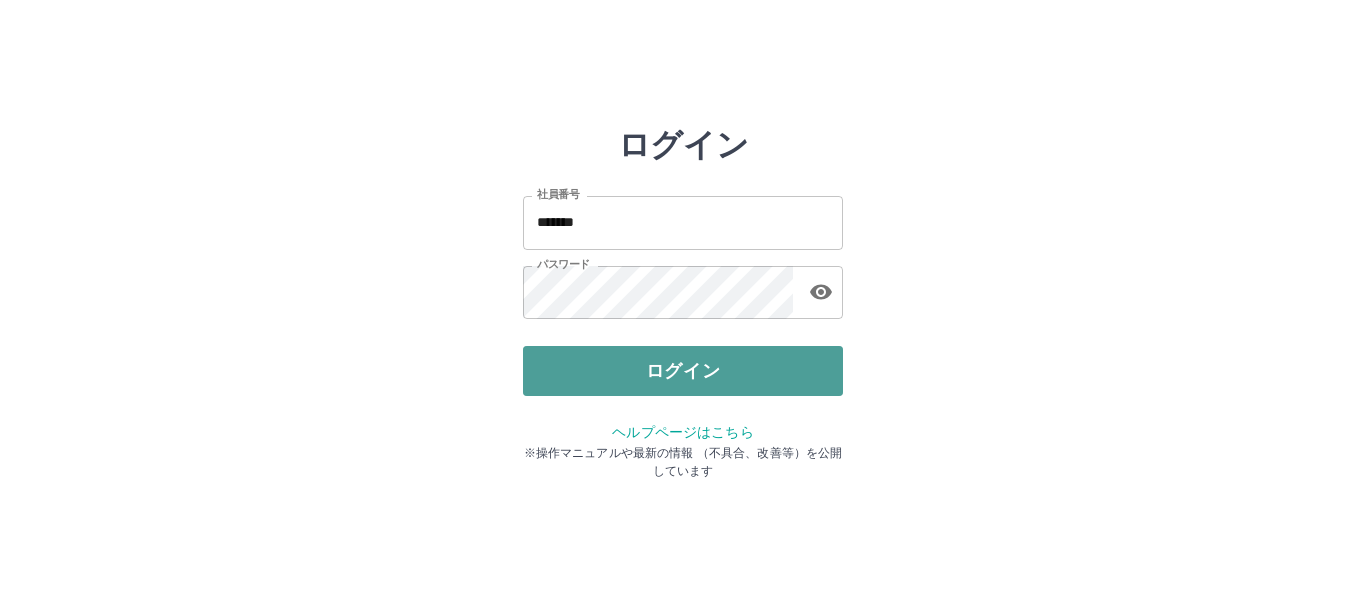 click on "ログイン" at bounding box center (683, 371) 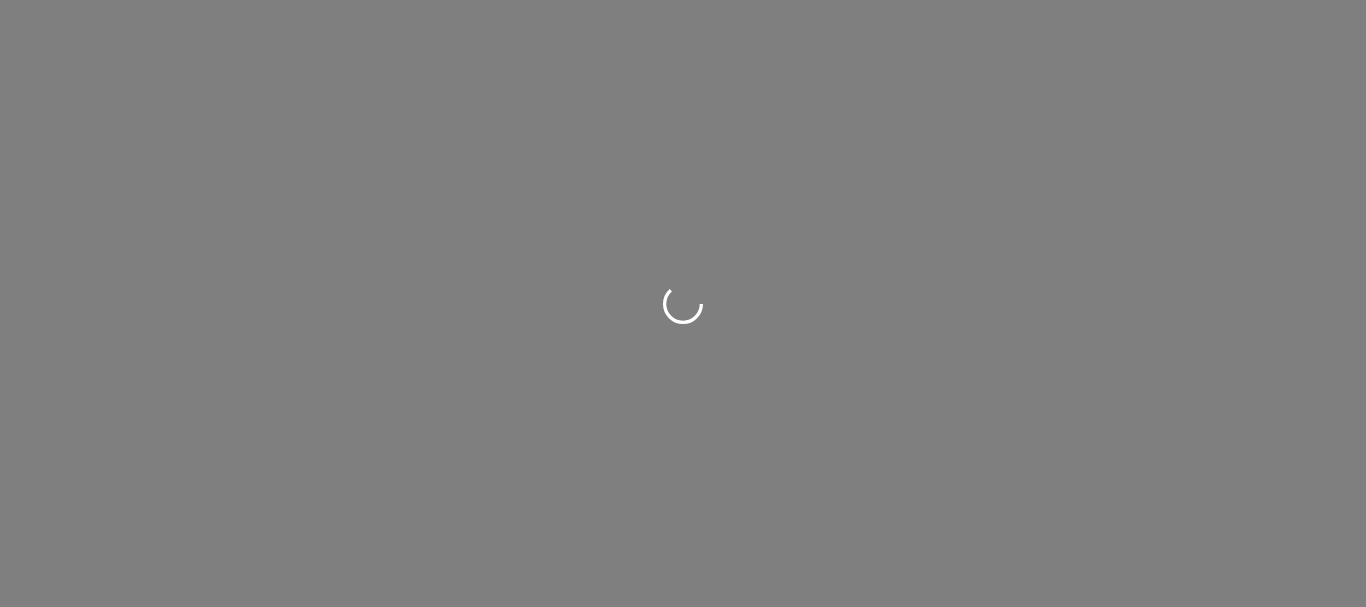 scroll, scrollTop: 0, scrollLeft: 0, axis: both 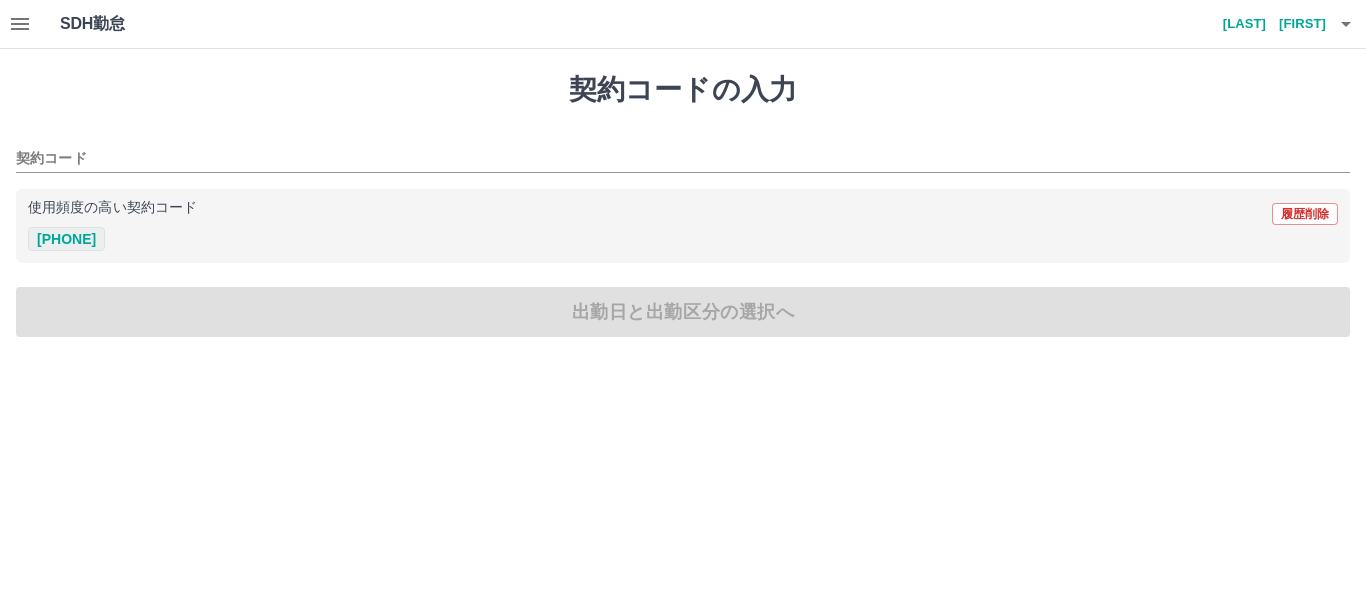 click on "43303004" at bounding box center (66, 239) 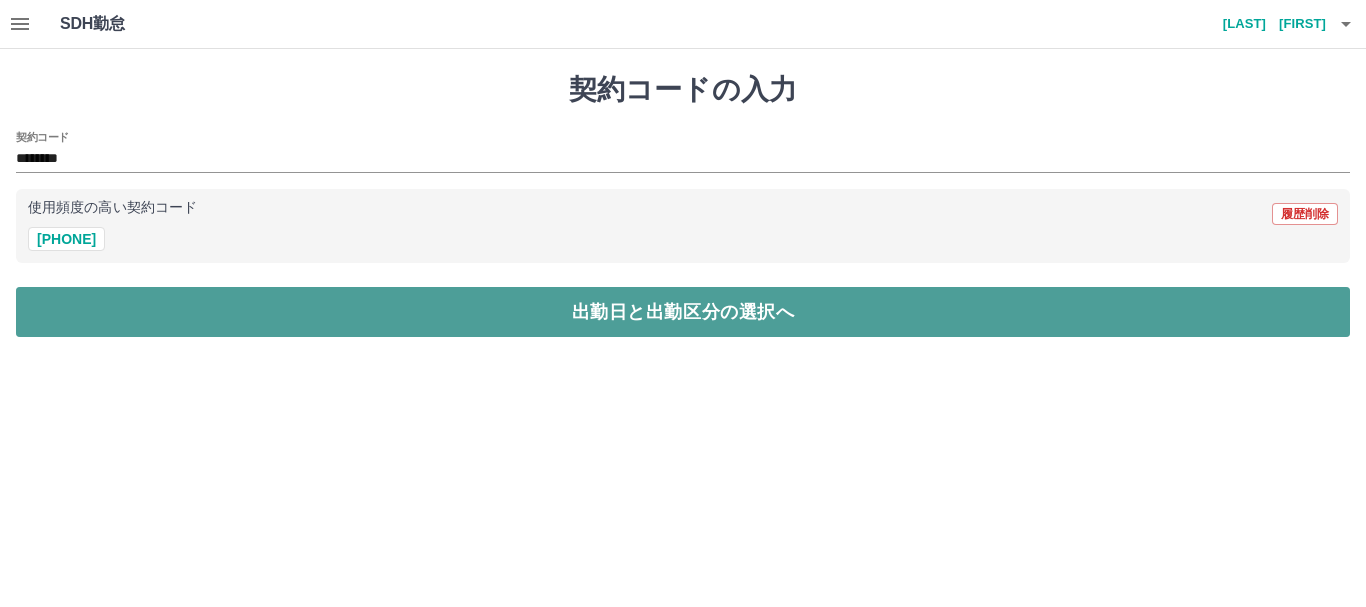 click on "出勤日と出勤区分の選択へ" at bounding box center (683, 312) 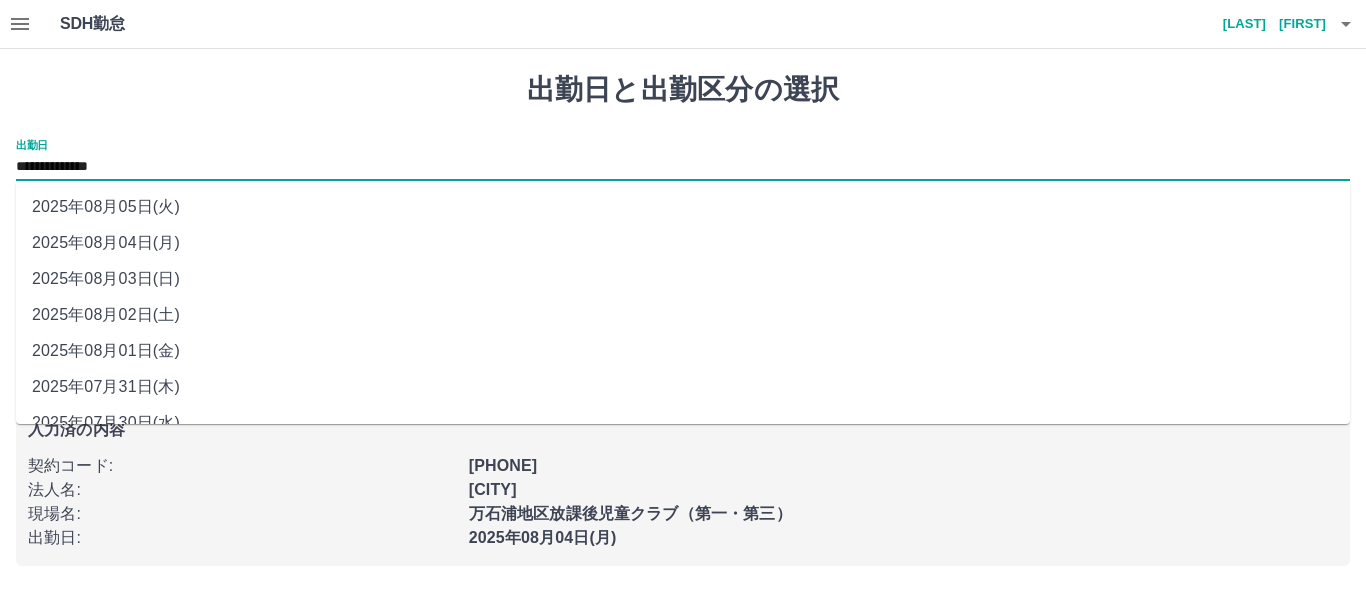 click on "**********" at bounding box center [683, 167] 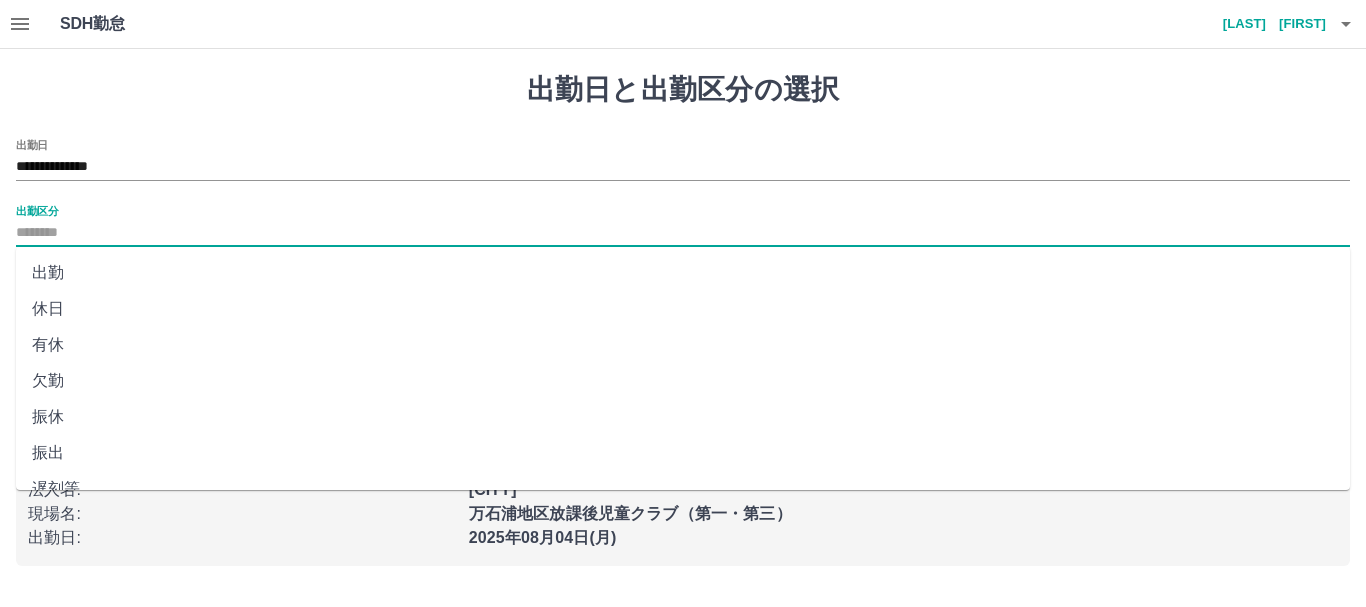 click on "出勤区分" at bounding box center [683, 233] 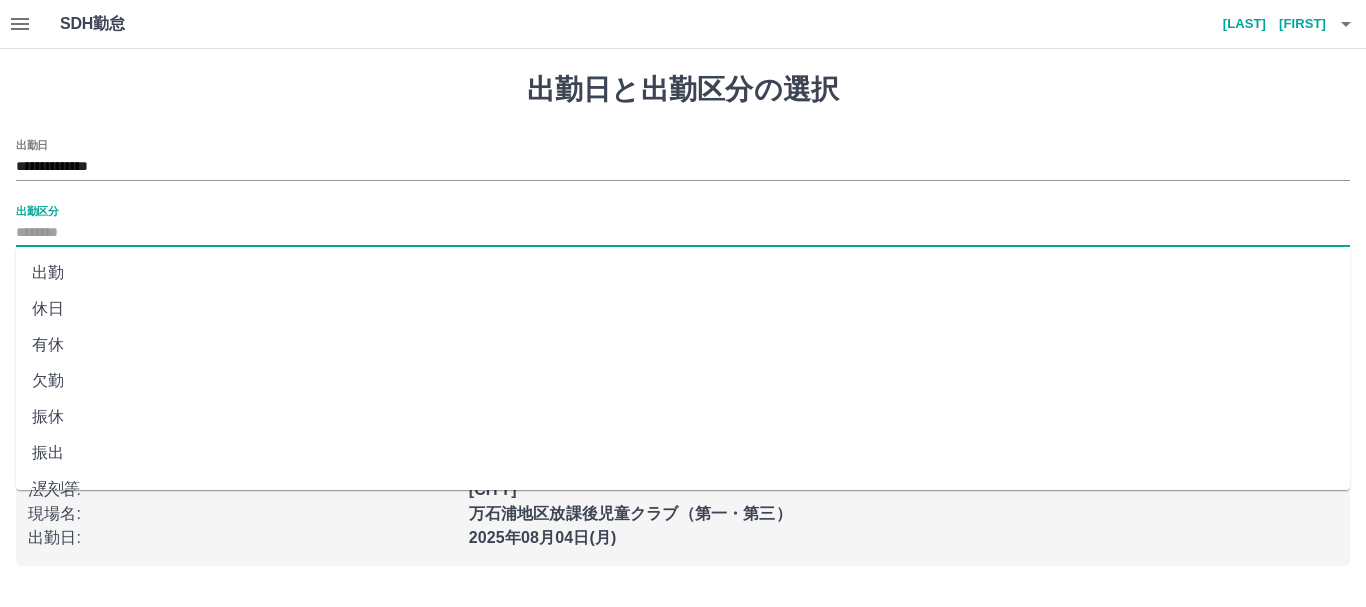 click on "休日" at bounding box center (683, 309) 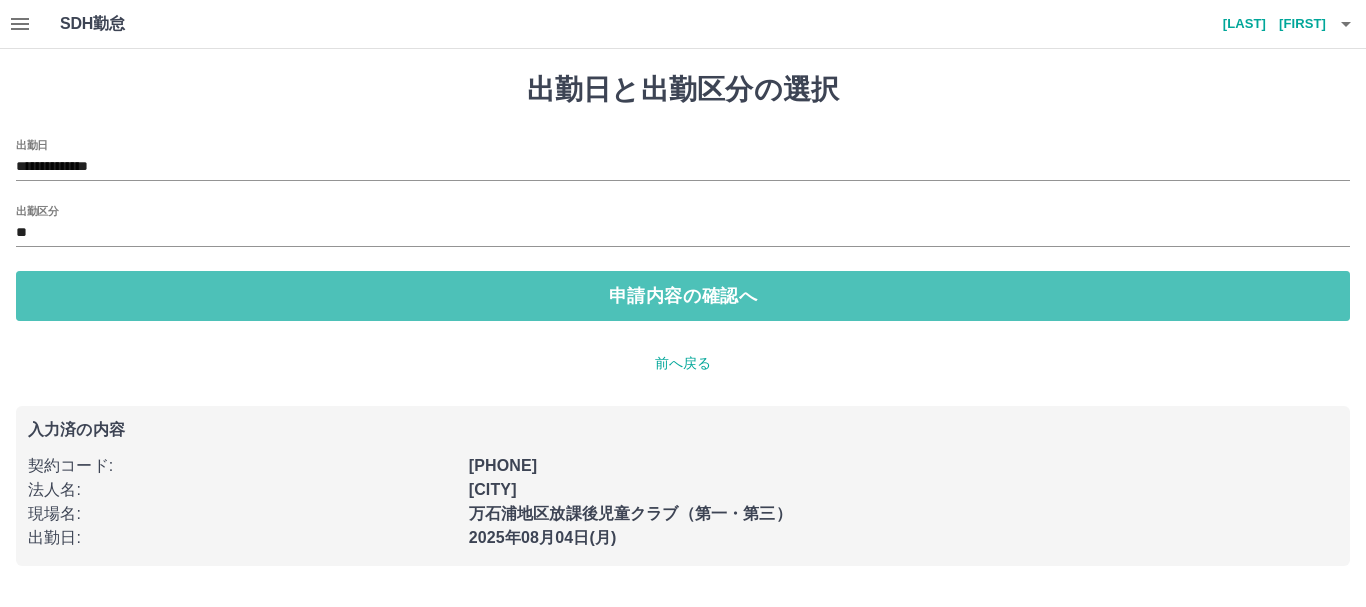 click on "申請内容の確認へ" at bounding box center [683, 296] 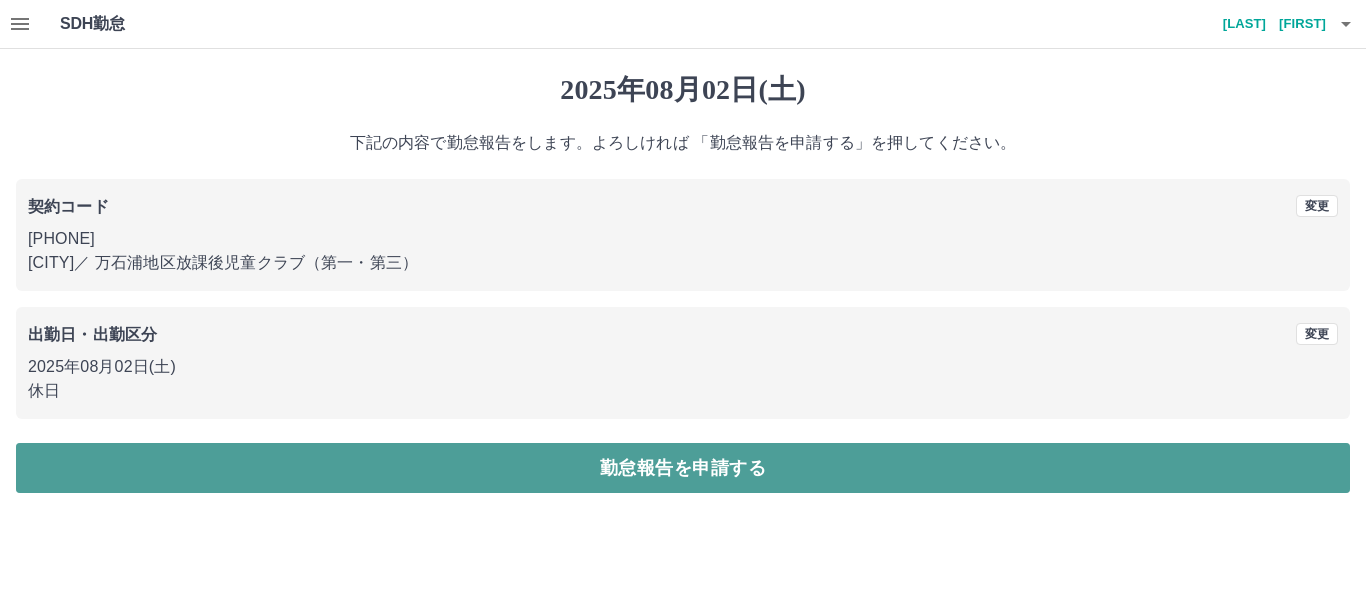 click on "勤怠報告を申請する" at bounding box center [683, 468] 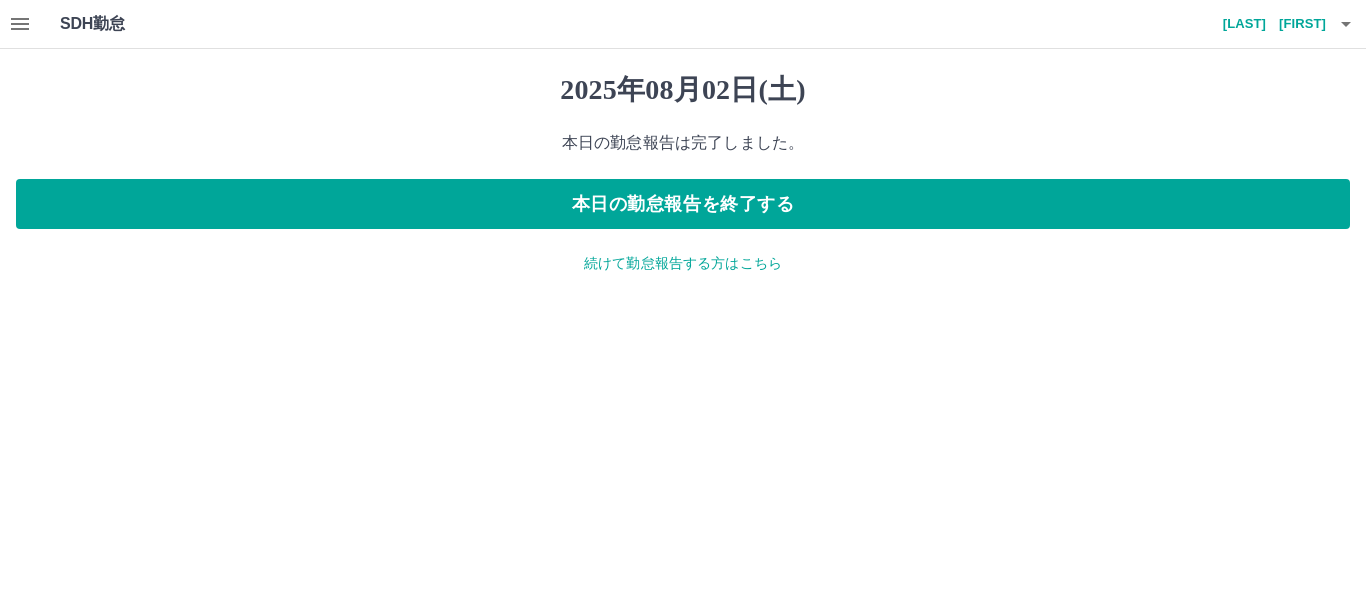 click on "続けて勤怠報告する方はこちら" at bounding box center (683, 263) 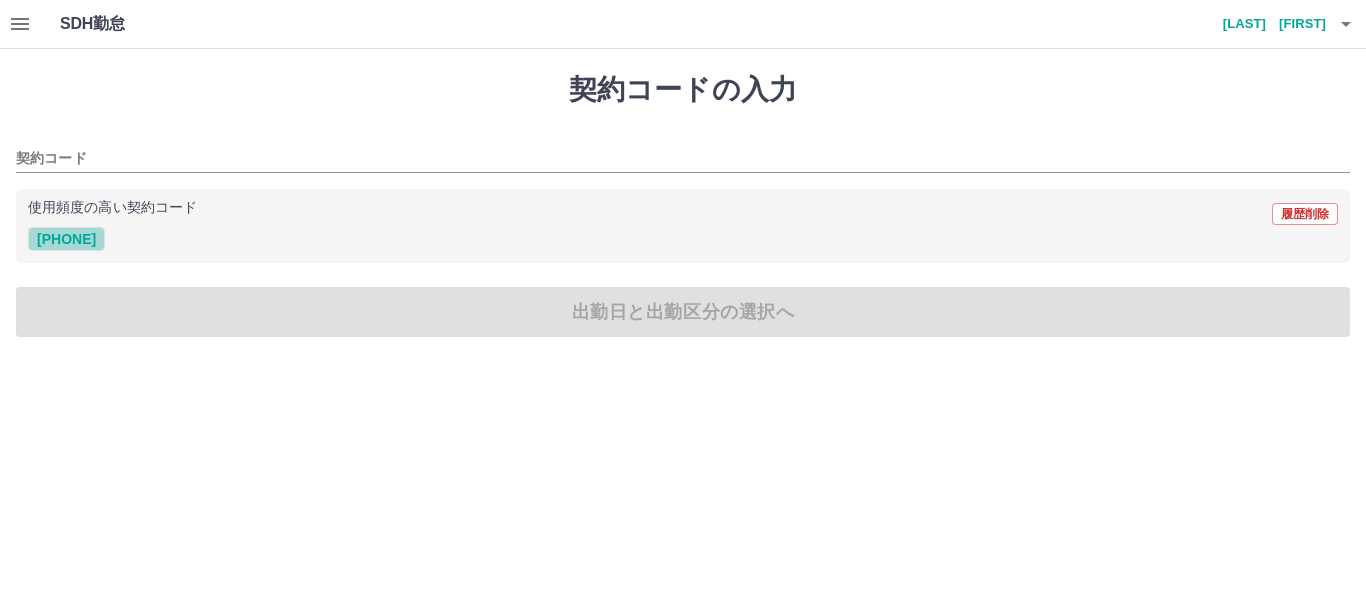 click on "43303004" at bounding box center [66, 239] 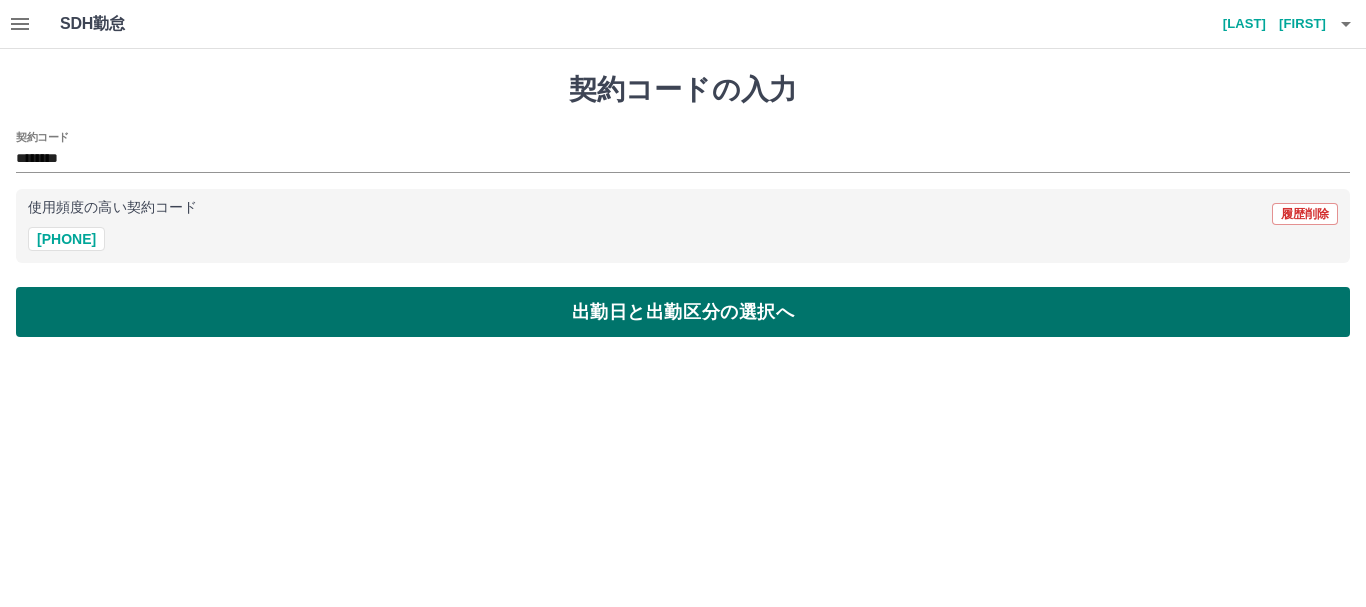 click on "出勤日と出勤区分の選択へ" at bounding box center [683, 312] 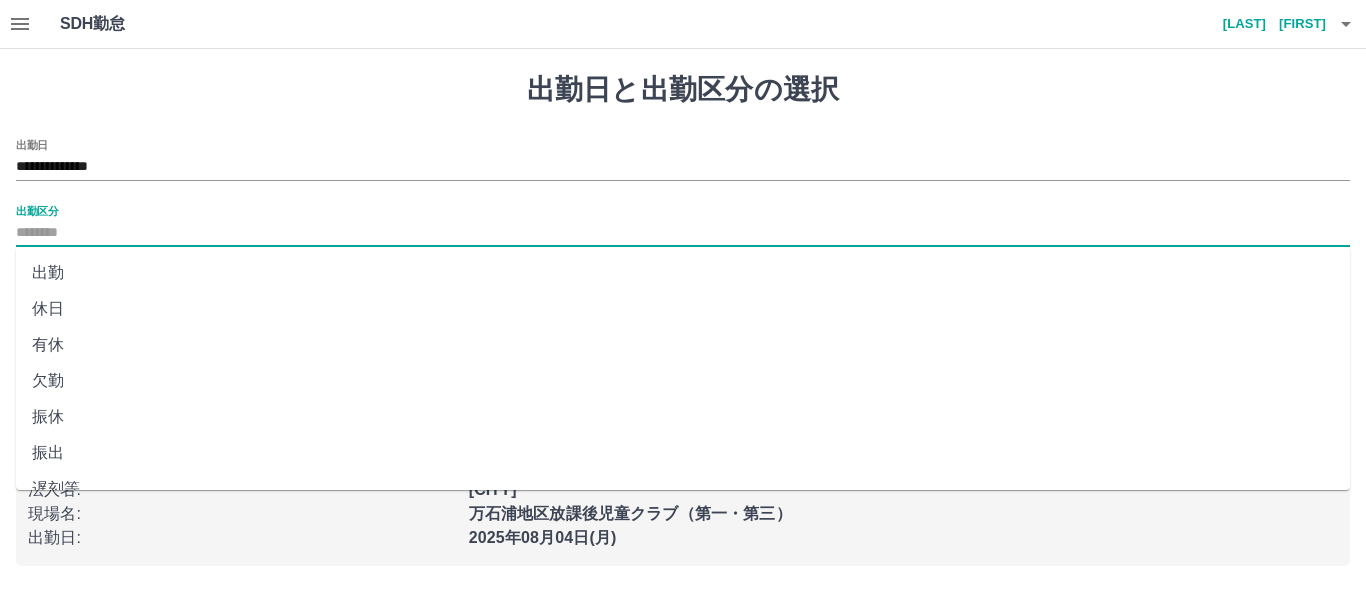 click on "出勤区分" at bounding box center [683, 233] 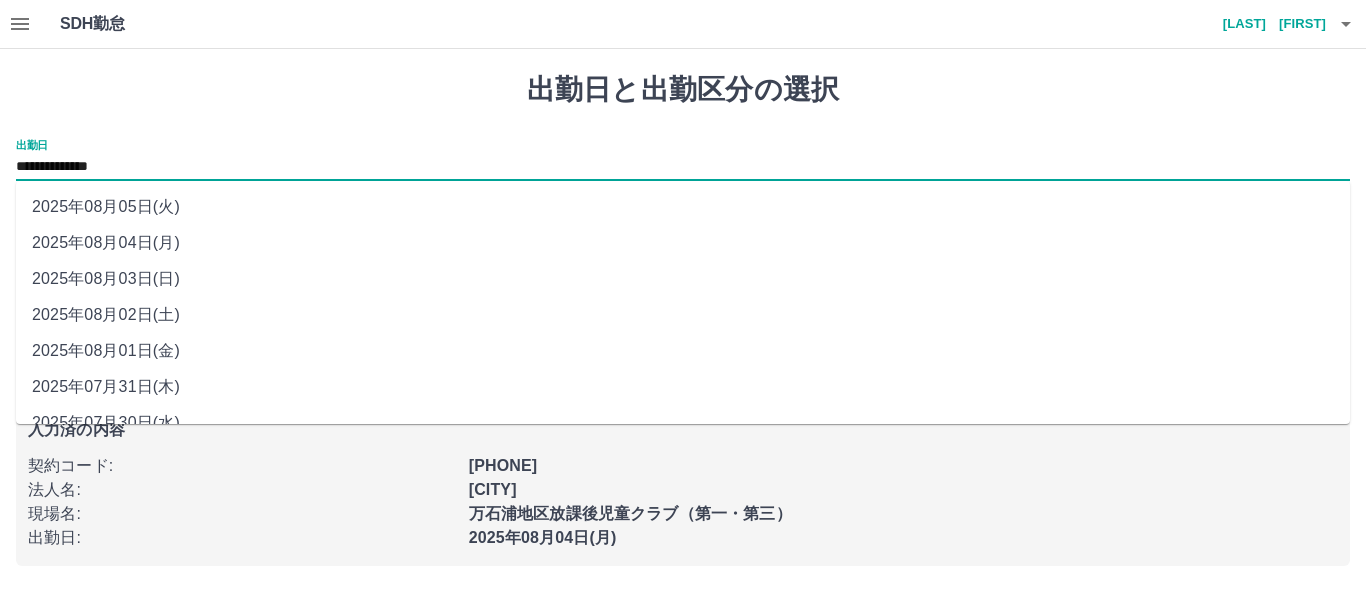 click on "**********" at bounding box center [683, 167] 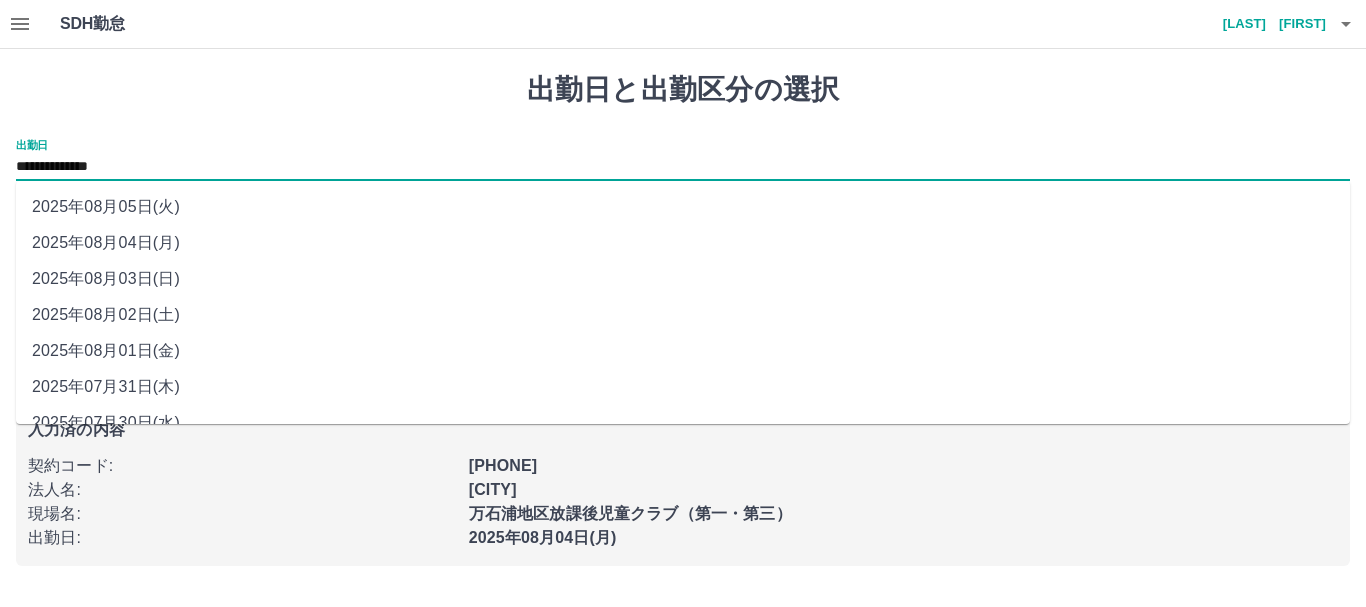 click on "2025年08月03日(日)" at bounding box center (683, 279) 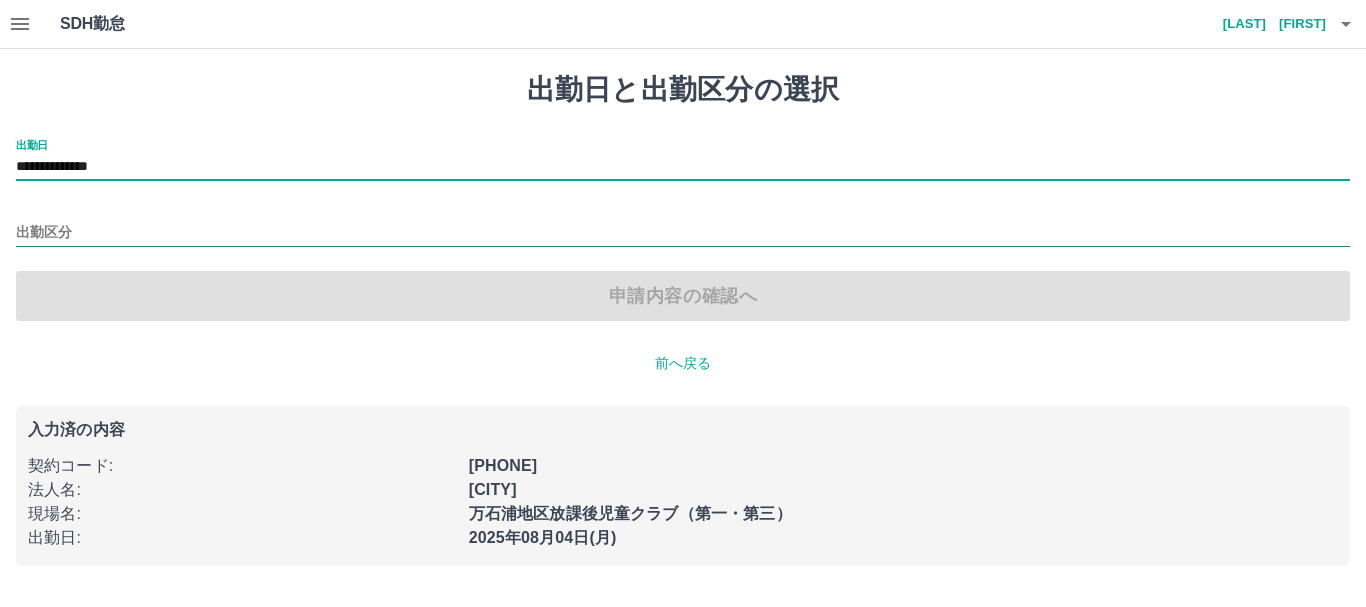 click on "出勤区分" at bounding box center (683, 233) 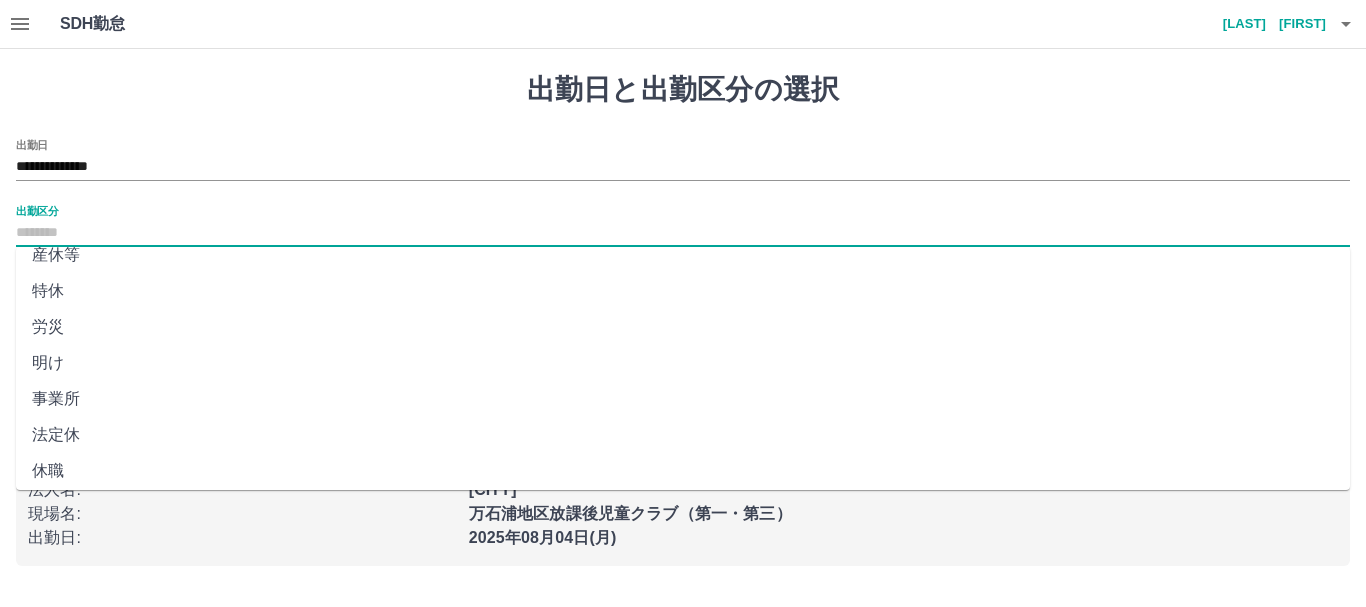 scroll, scrollTop: 421, scrollLeft: 0, axis: vertical 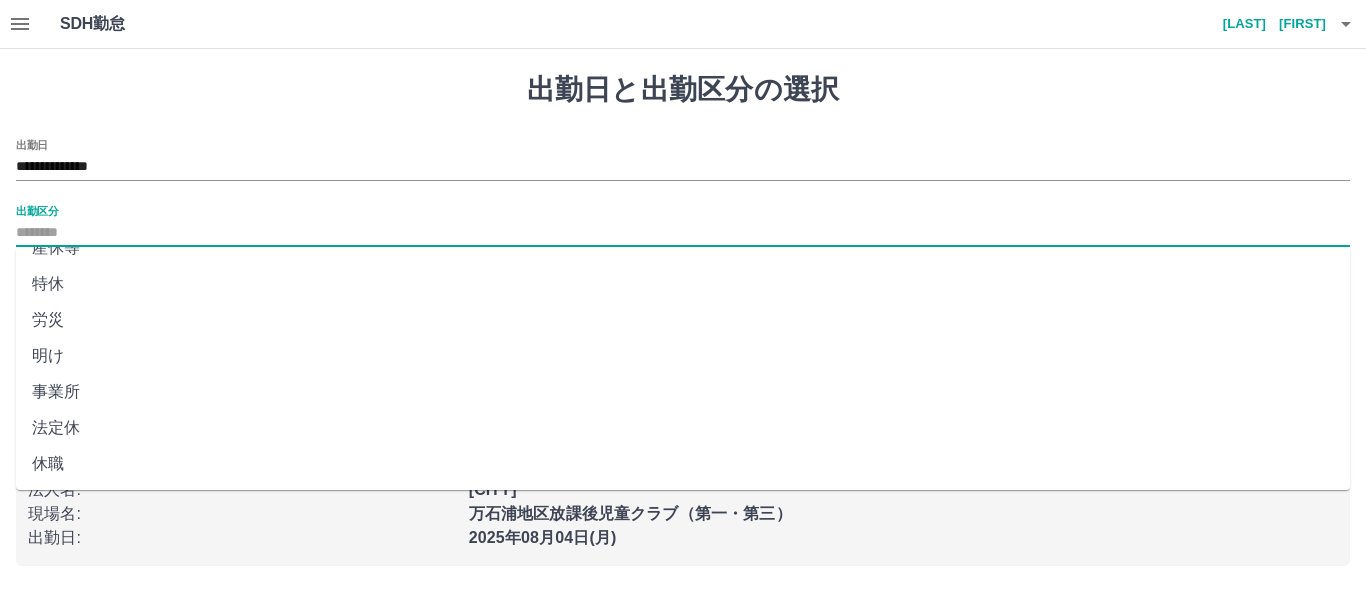 click on "法定休" at bounding box center [683, 428] 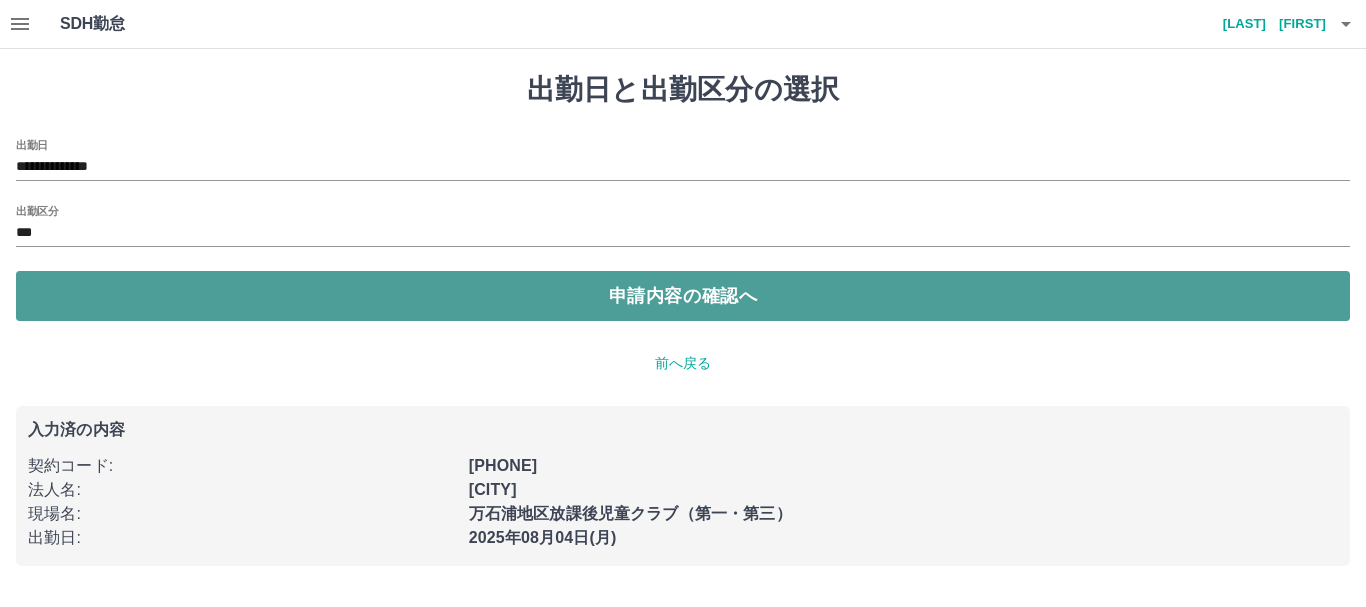 click on "申請内容の確認へ" at bounding box center [683, 296] 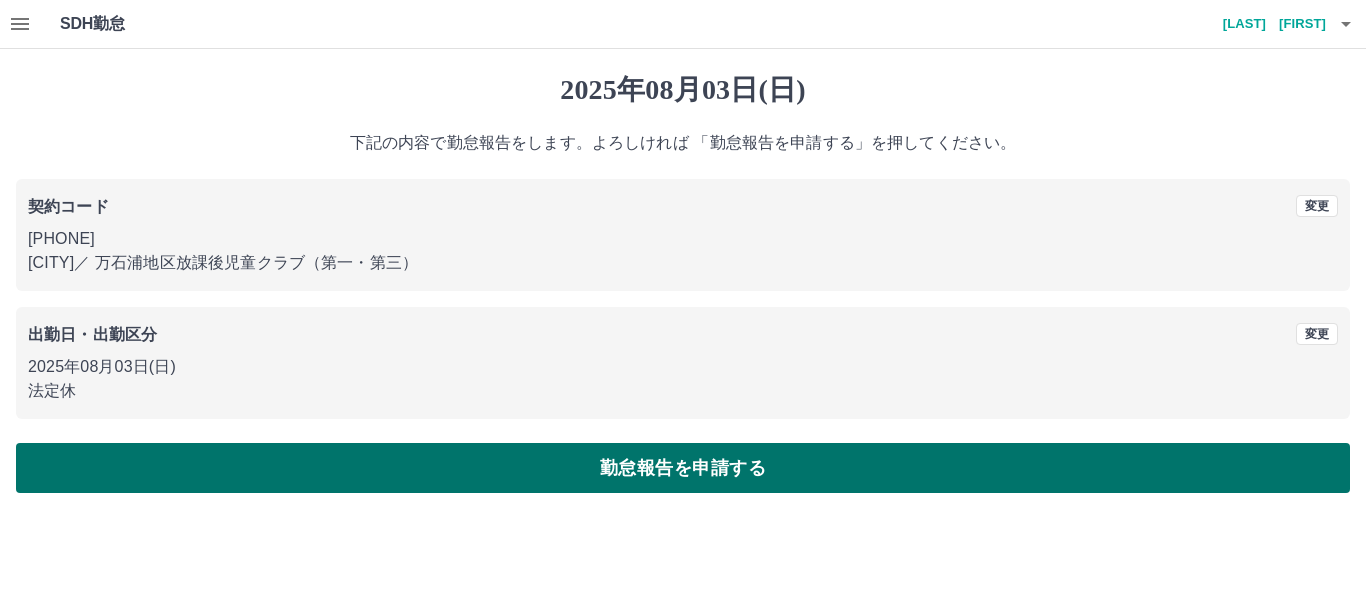 click on "勤怠報告を申請する" at bounding box center (683, 468) 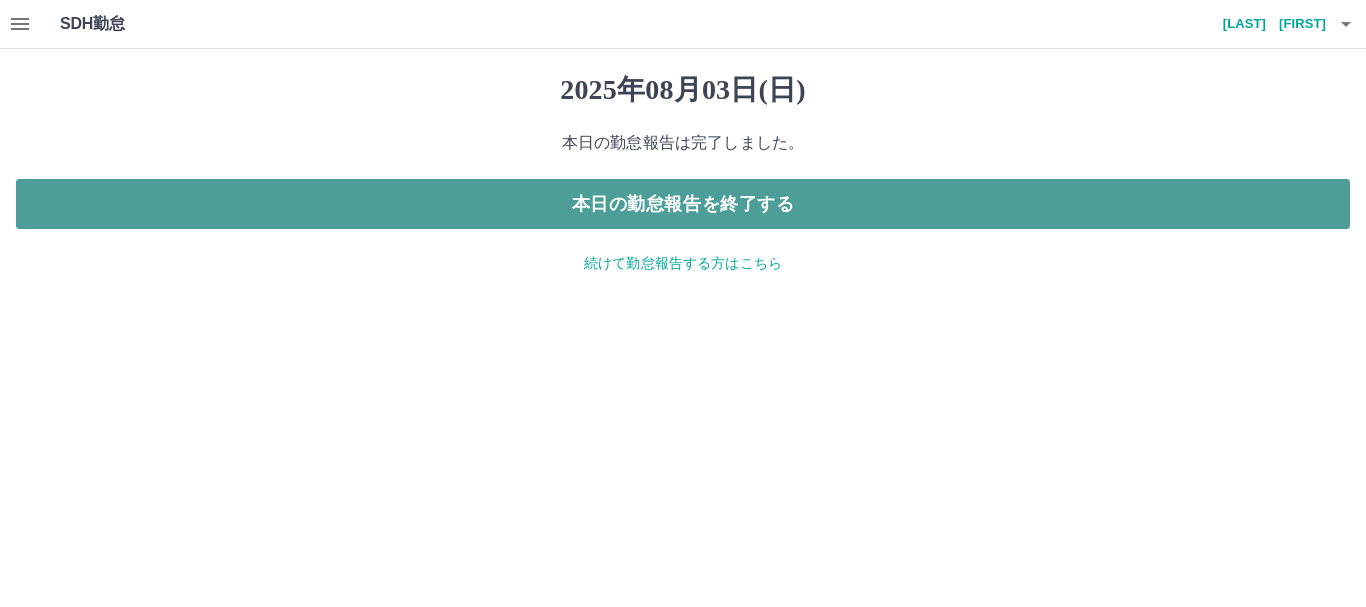 click on "本日の勤怠報告を終了する" at bounding box center [683, 204] 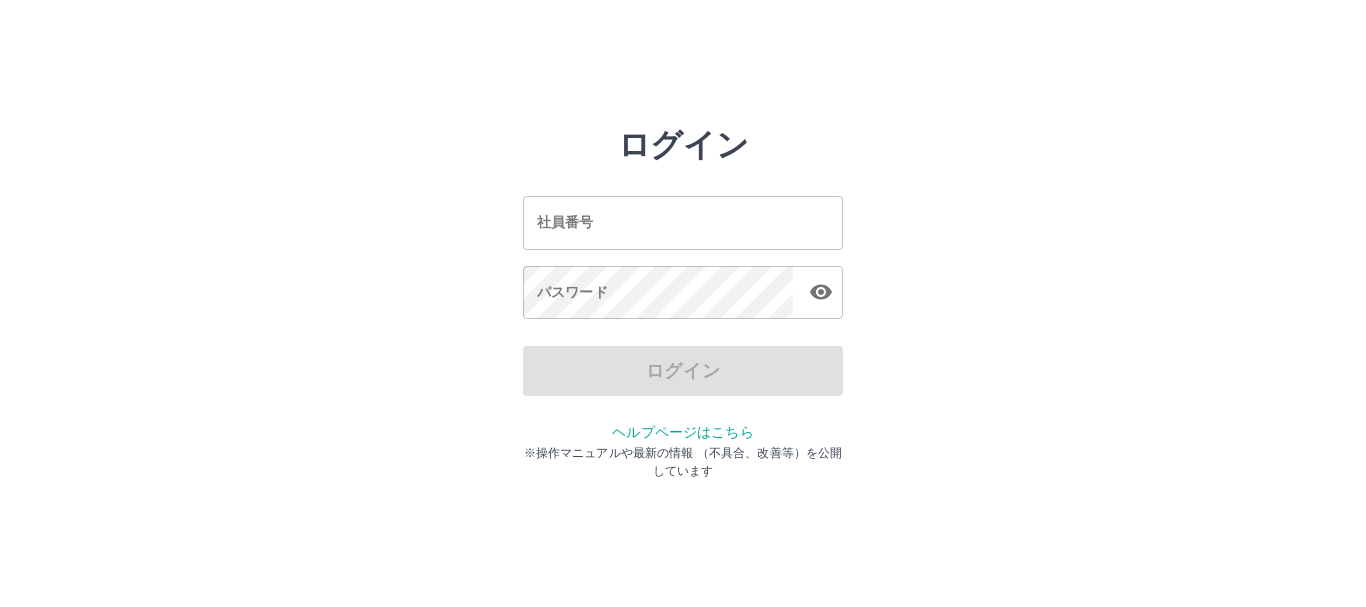scroll, scrollTop: 0, scrollLeft: 0, axis: both 